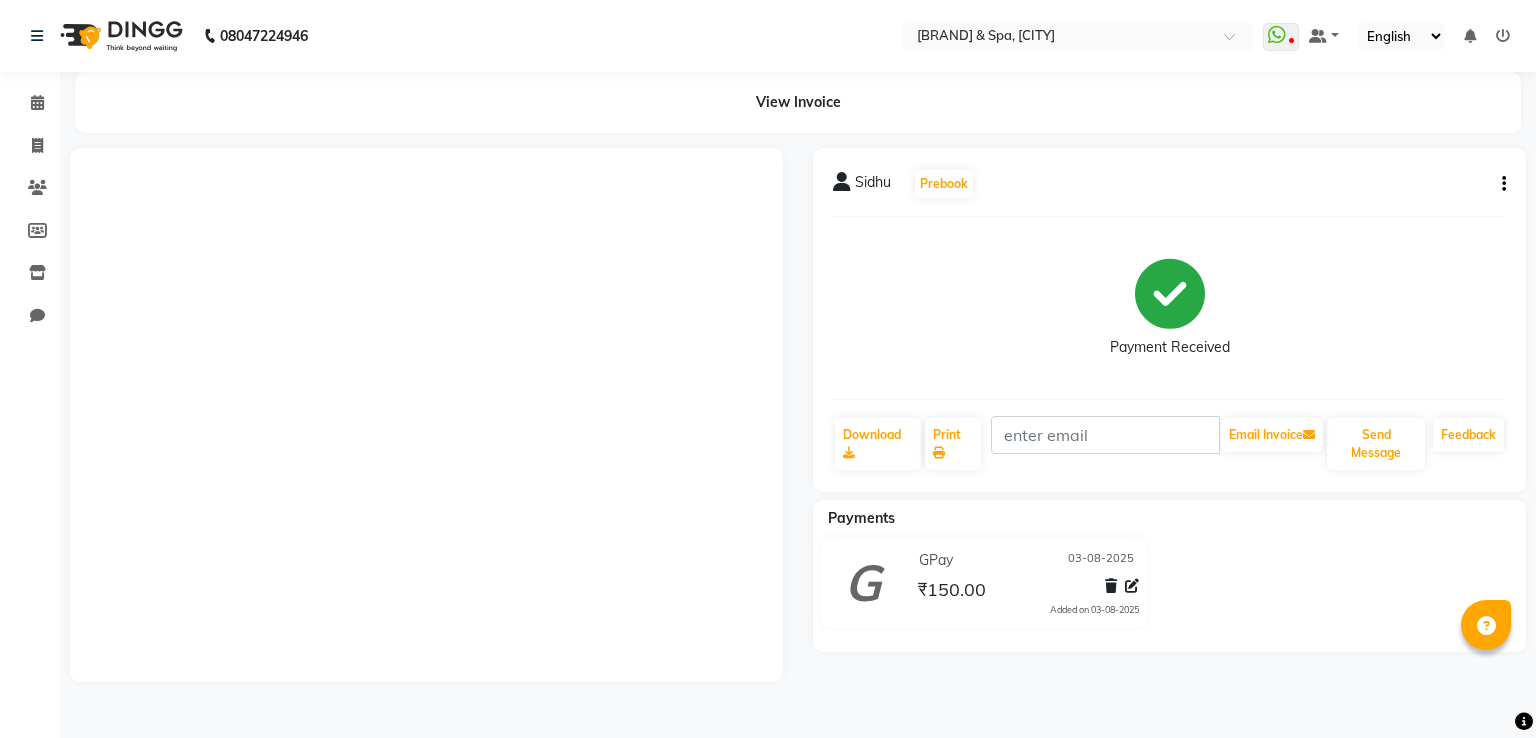 scroll, scrollTop: 0, scrollLeft: 0, axis: both 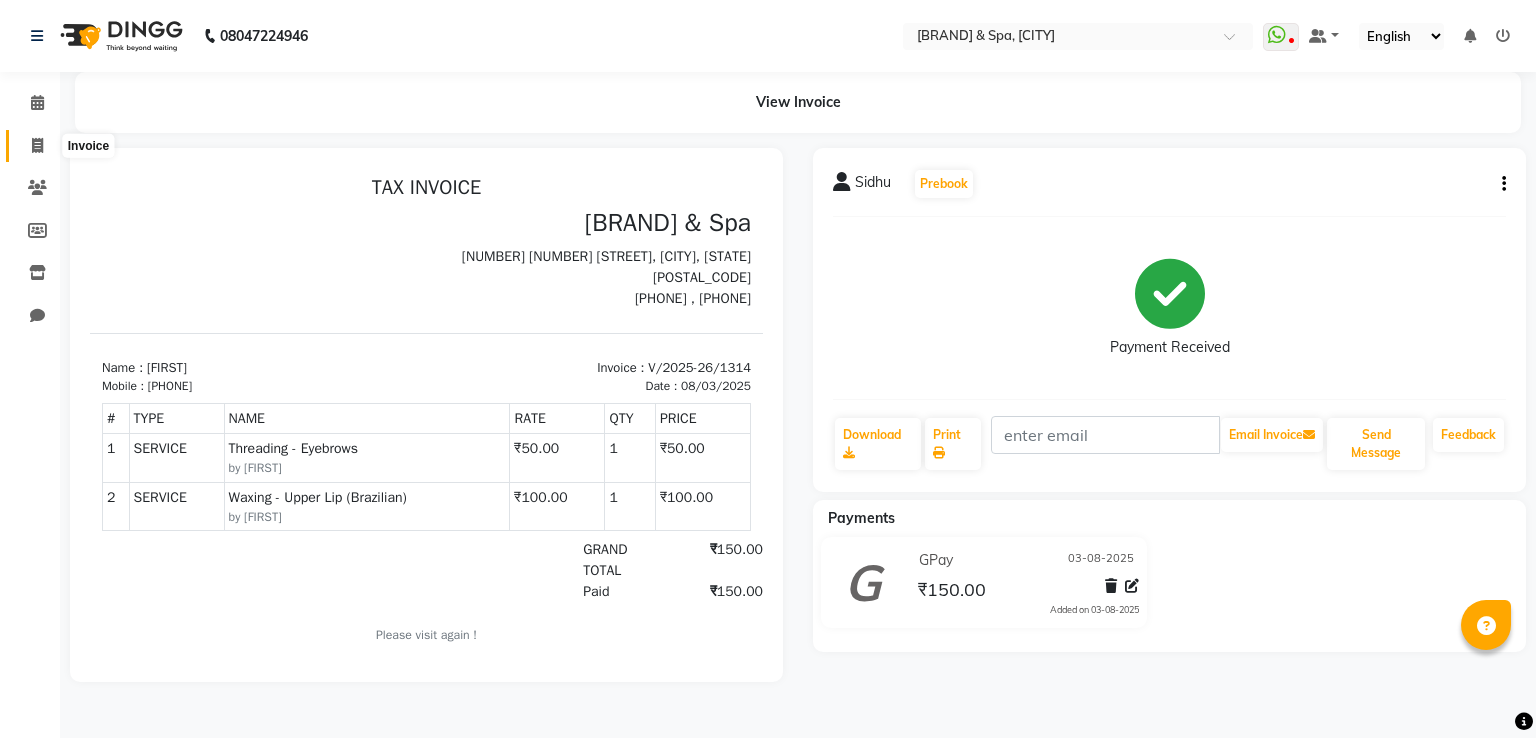 click 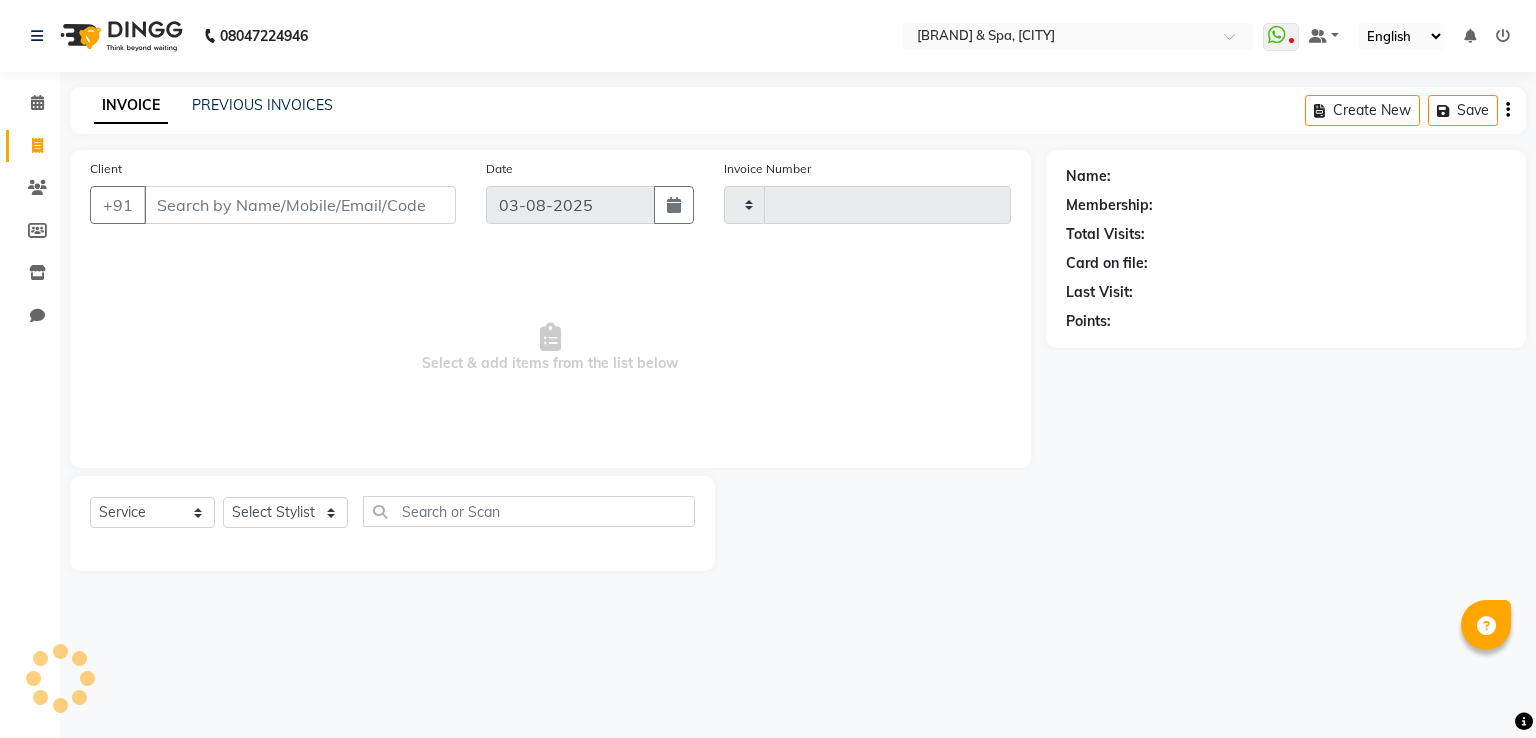 type on "1315" 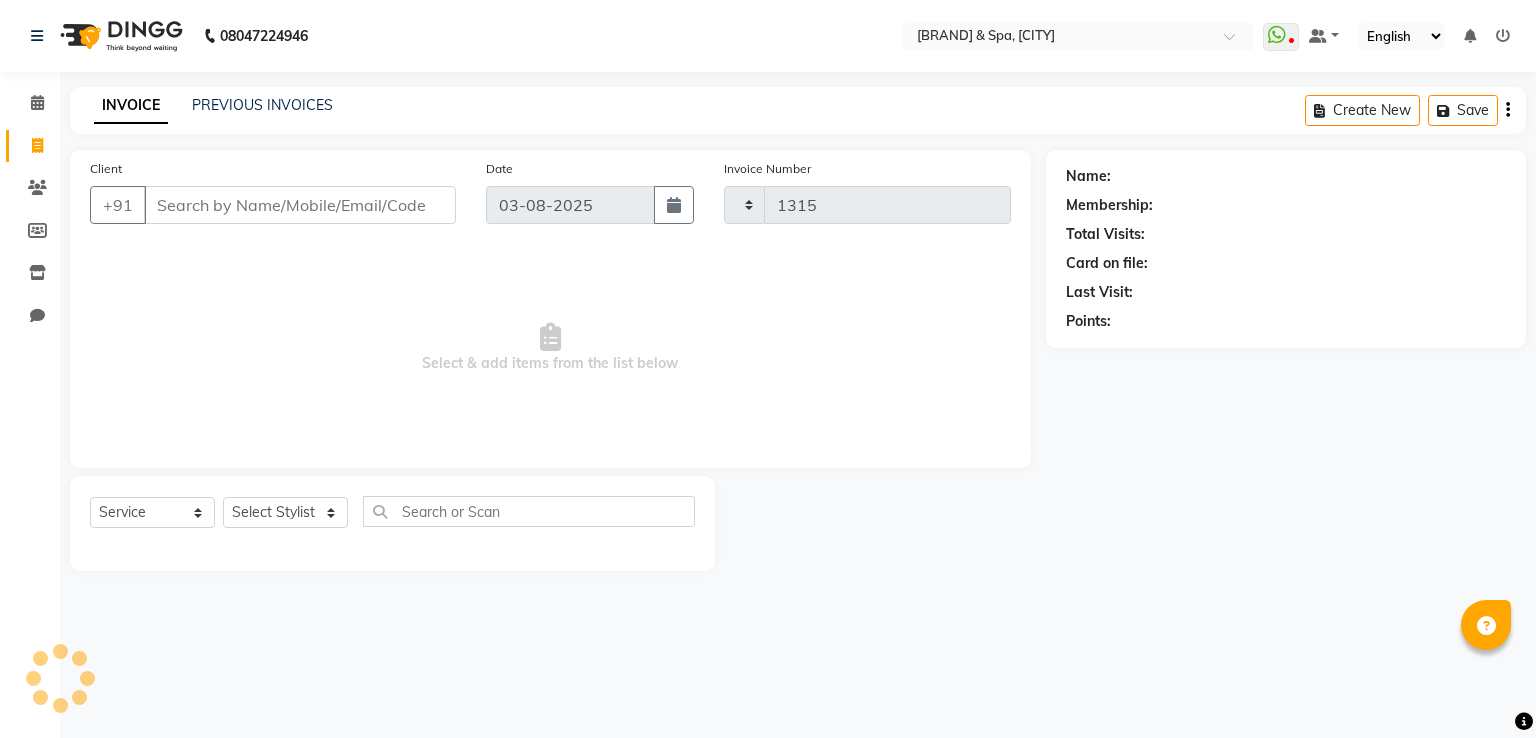 select on "67" 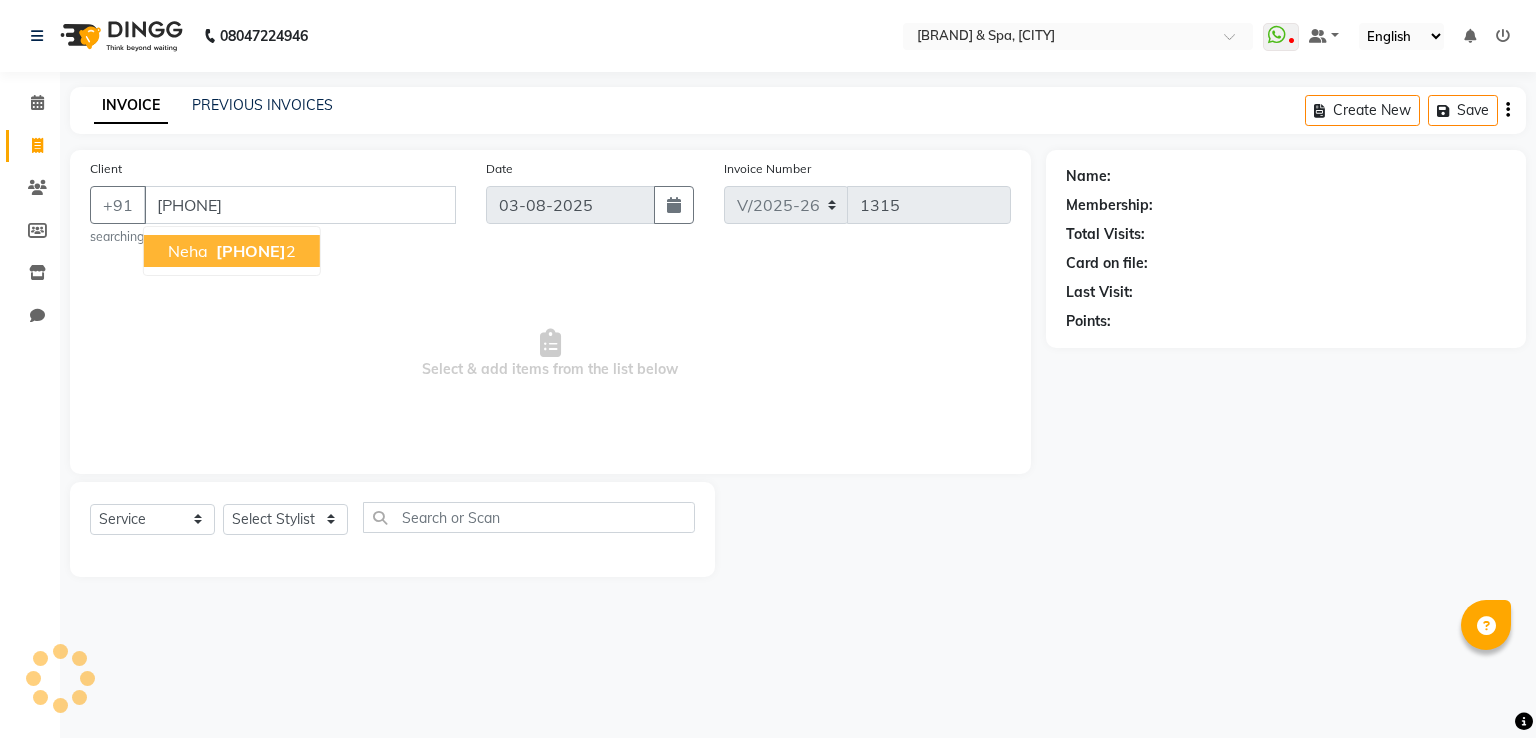 type on "[PHONE]" 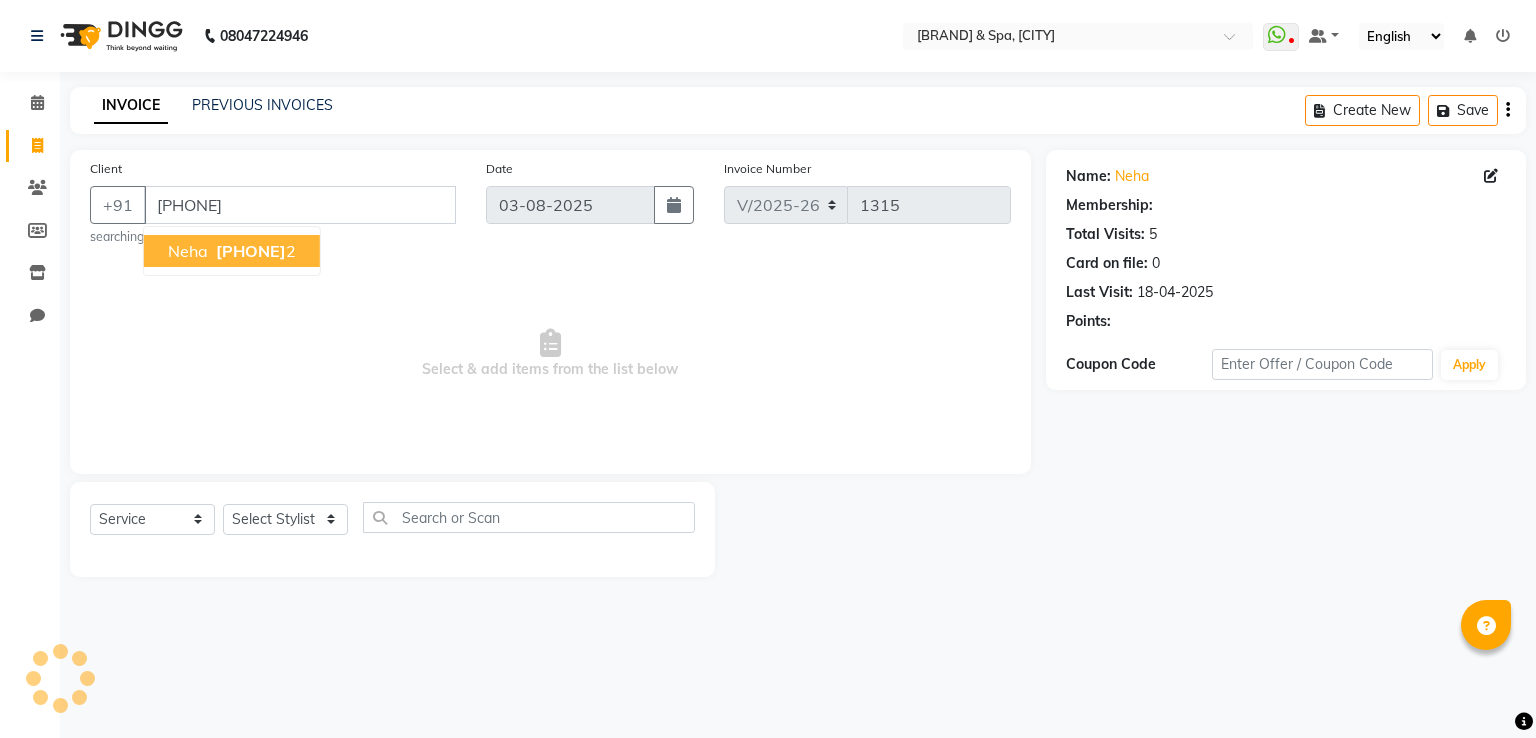 click on "[PHONE]" at bounding box center [251, 251] 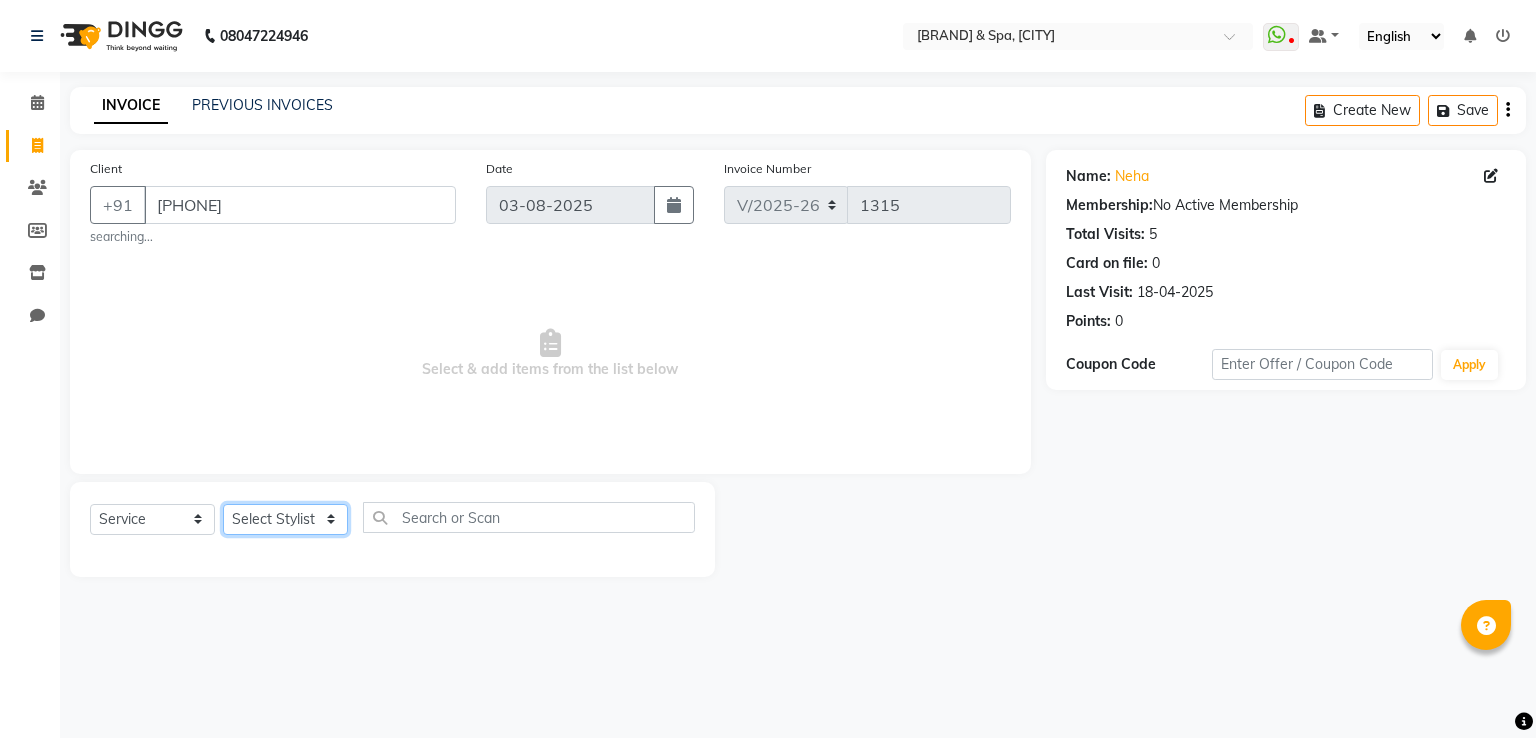 click on "Select Stylist Manasa Ravali Receptionist Renuka Saba saif Soumya J Zeenath" 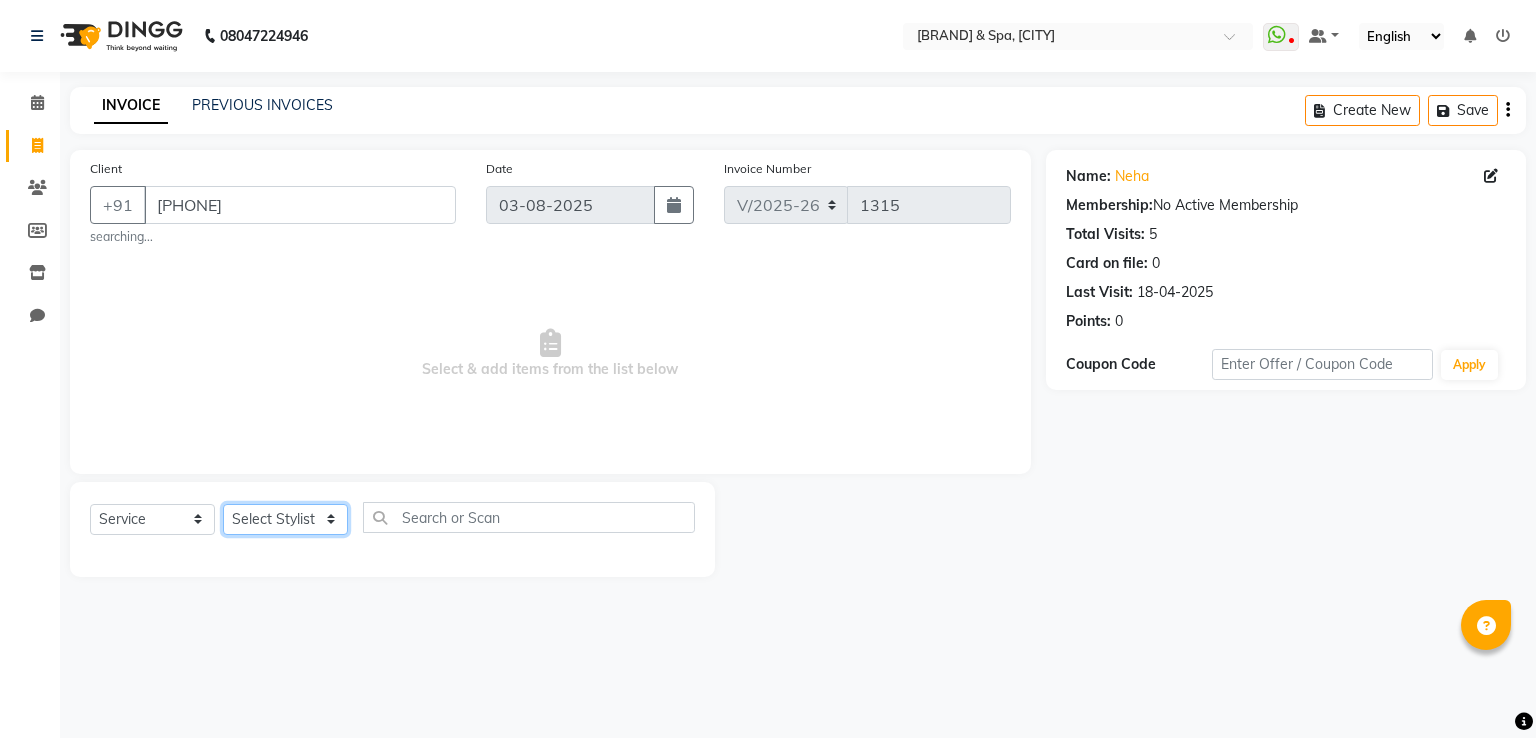 select on "15618" 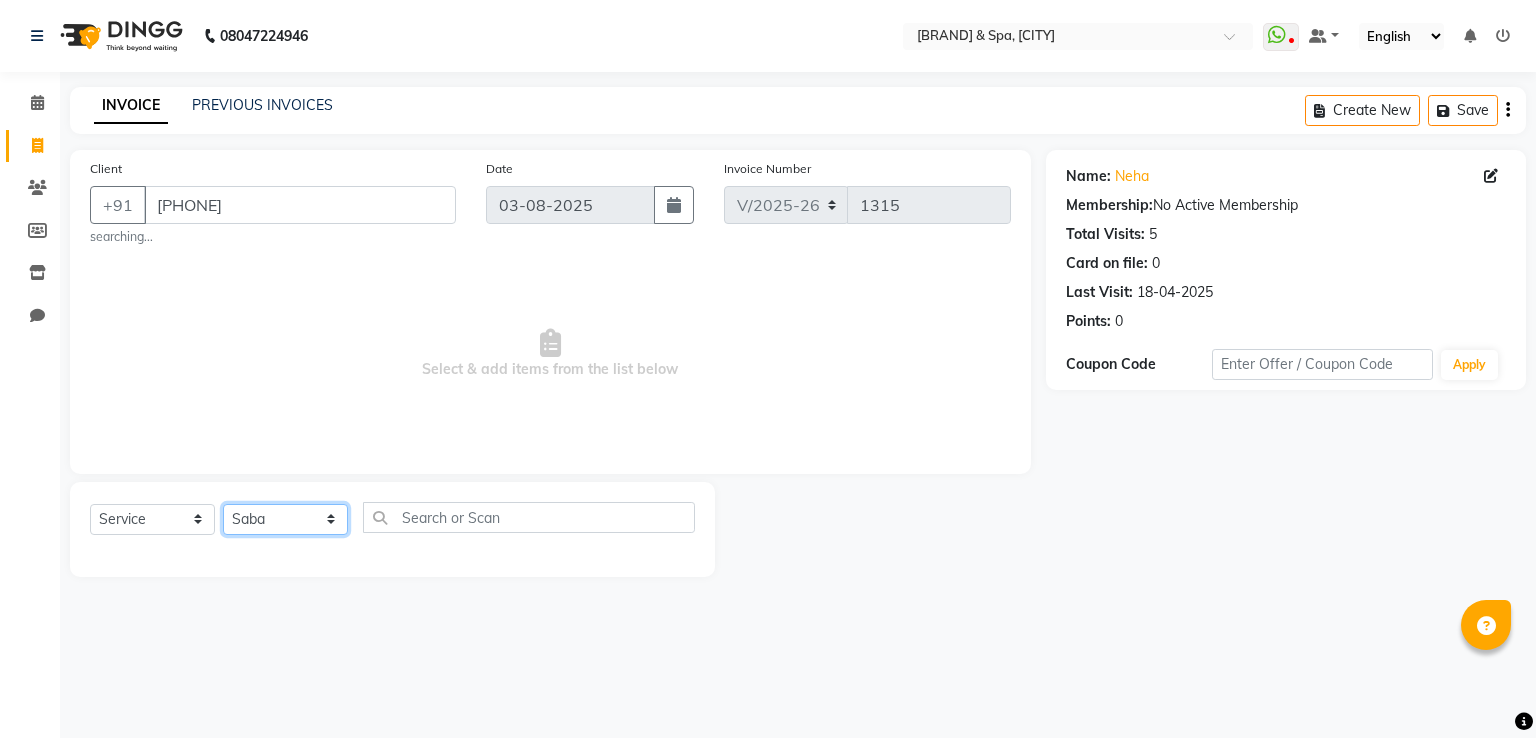 click on "Select Stylist Manasa Ravali Receptionist Renuka Saba saif Soumya J Zeenath" 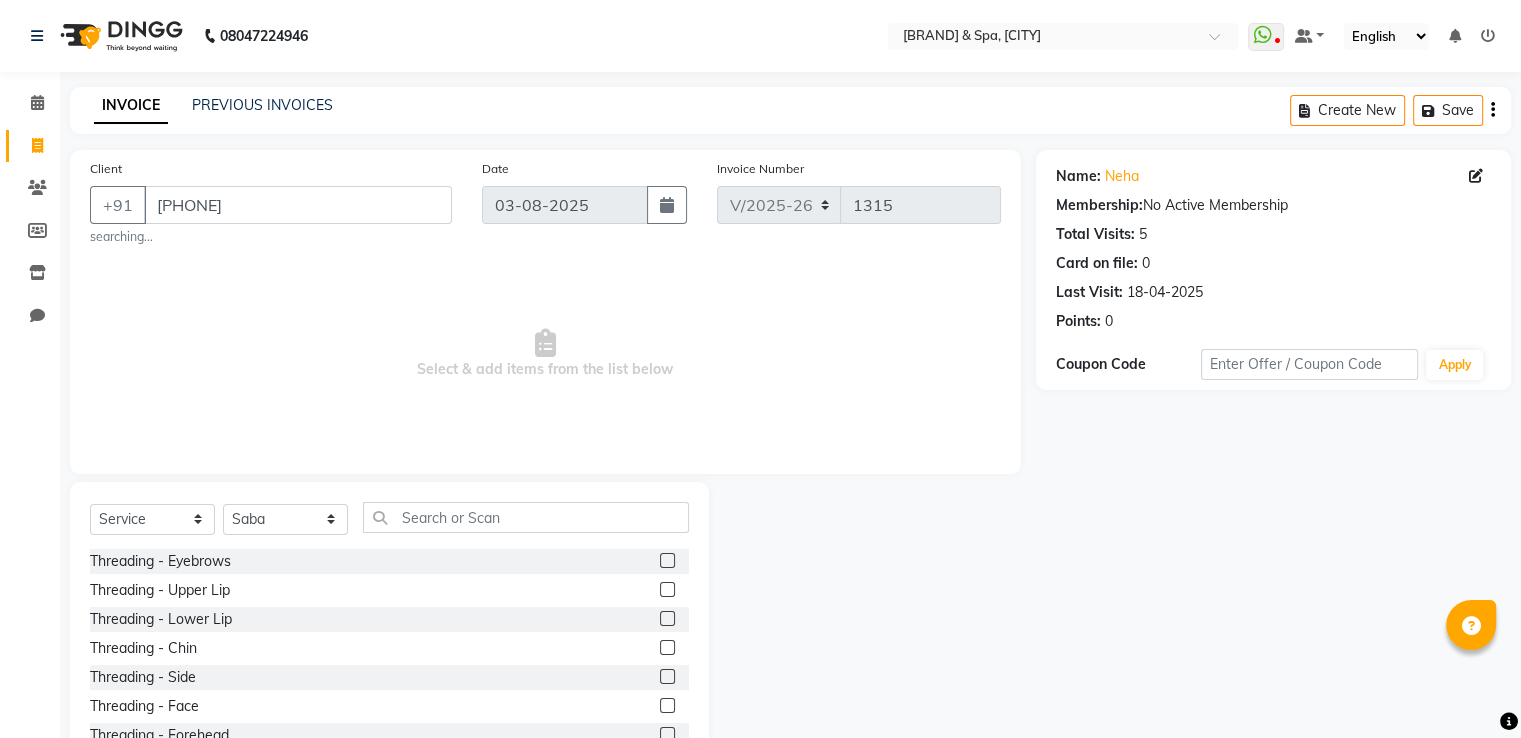 click 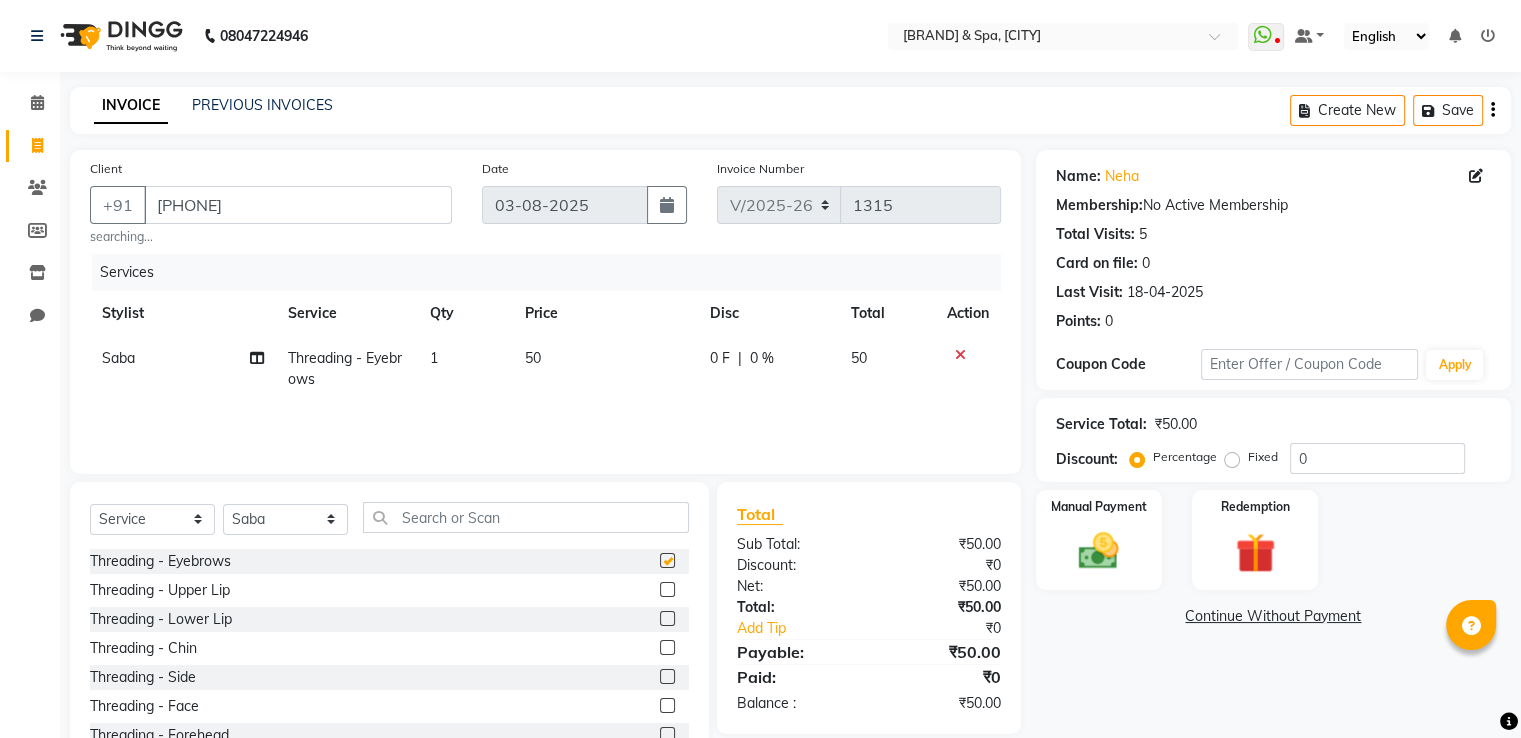 checkbox on "false" 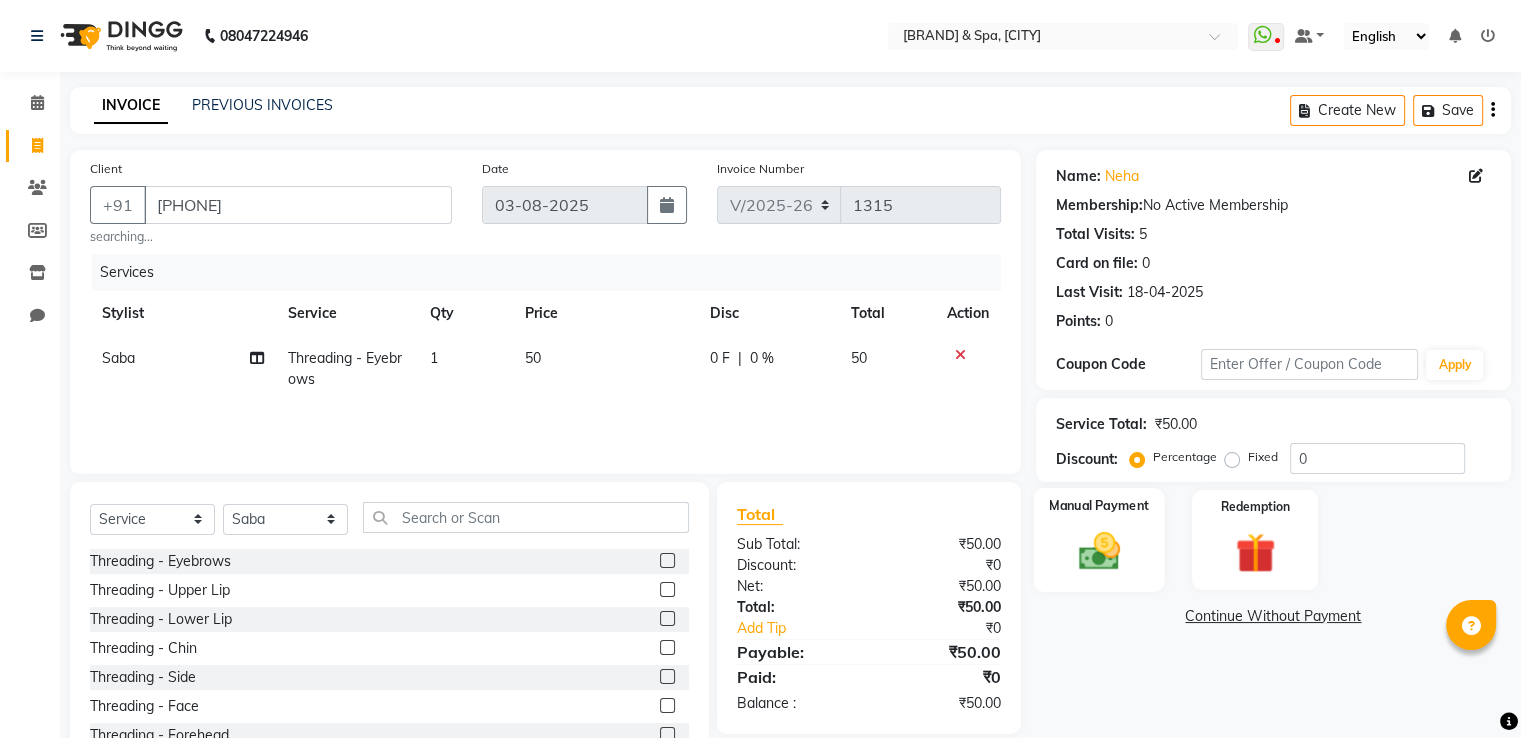 click 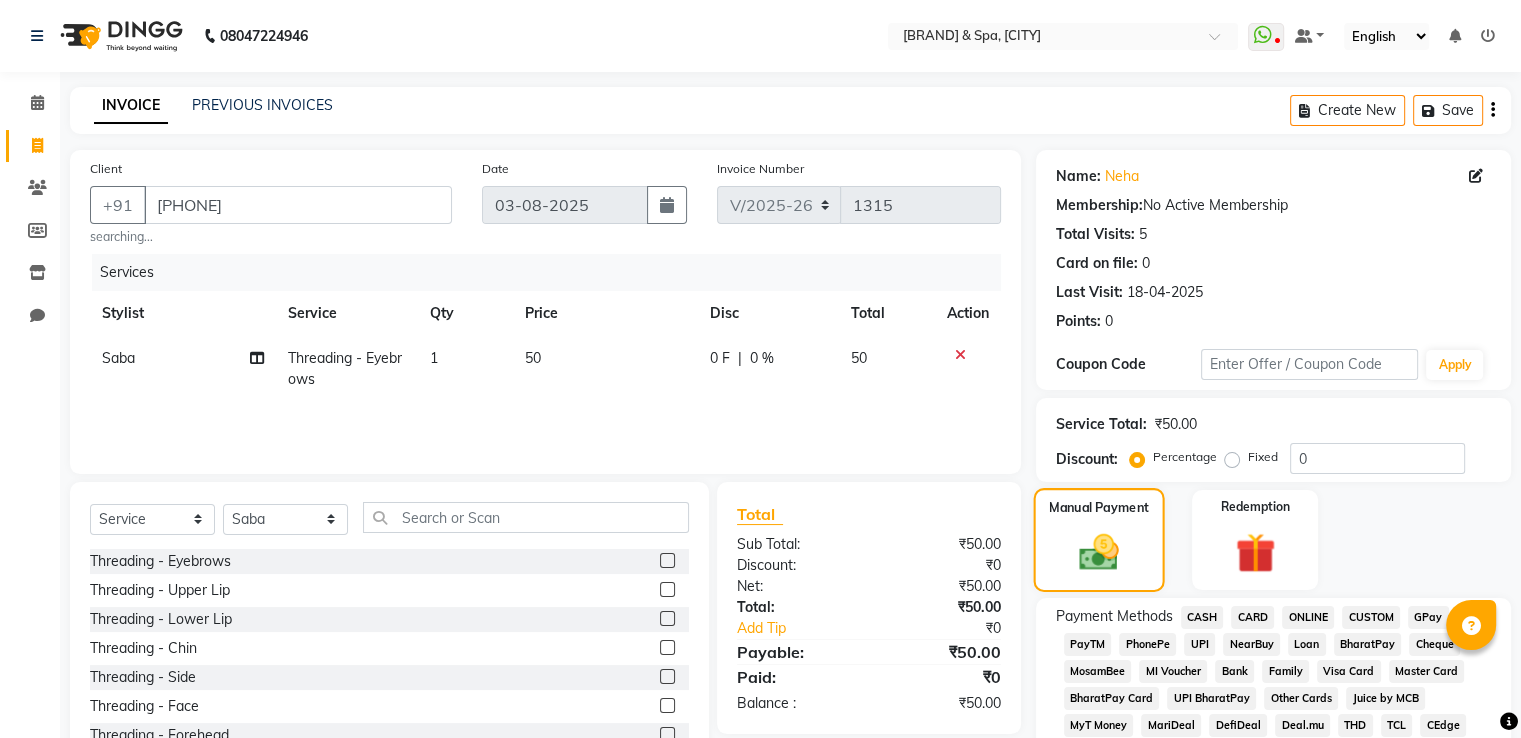 scroll, scrollTop: 204, scrollLeft: 0, axis: vertical 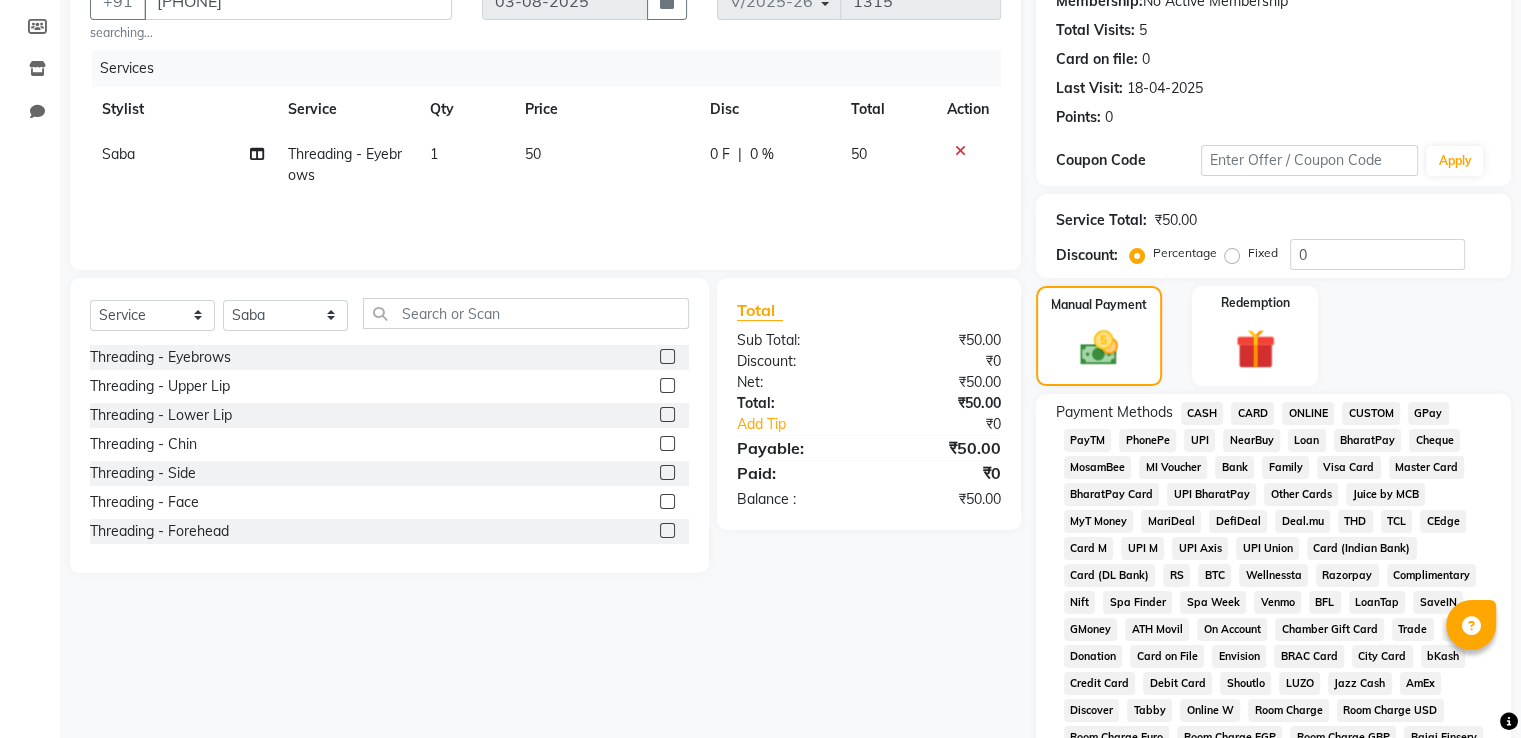 click on "GPay" 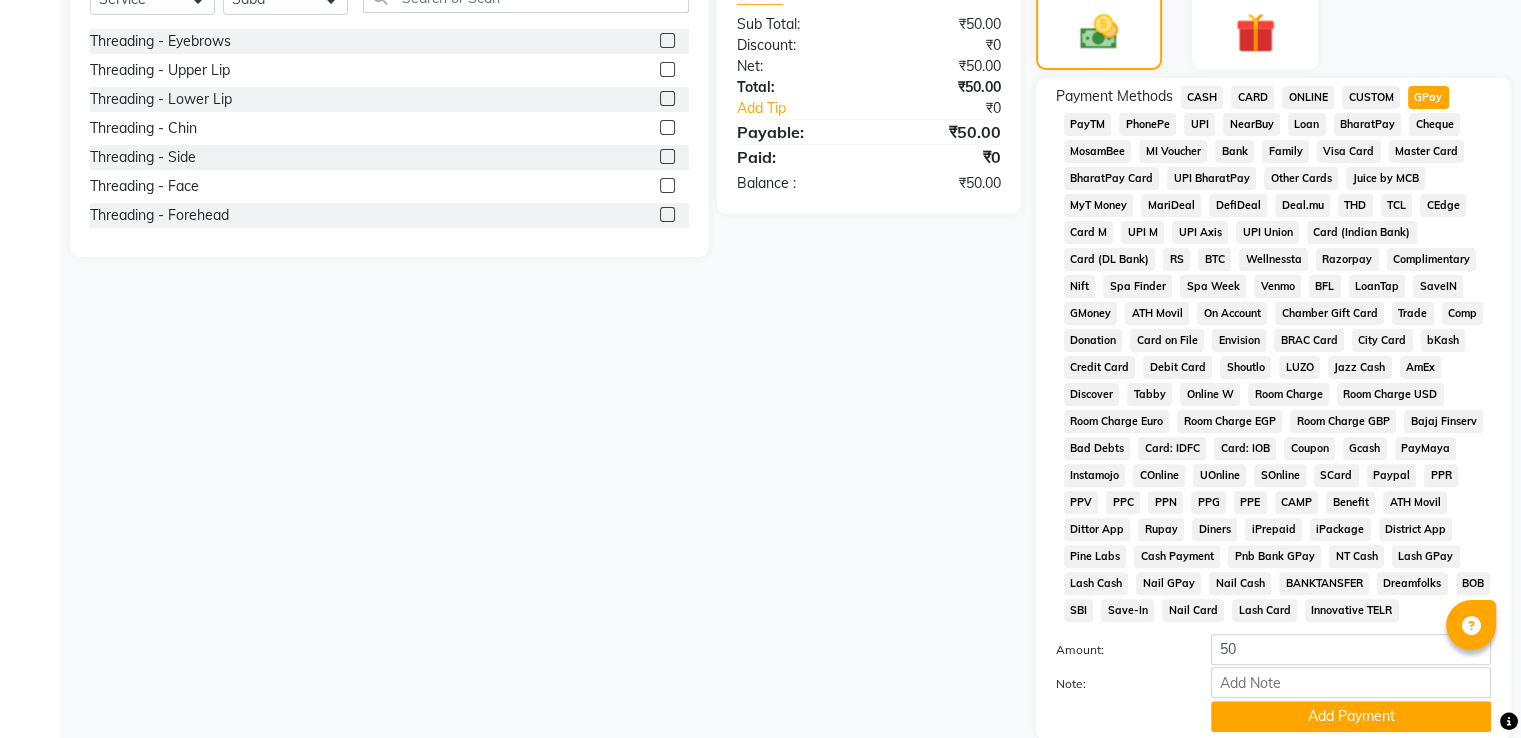 scroll, scrollTop: 609, scrollLeft: 0, axis: vertical 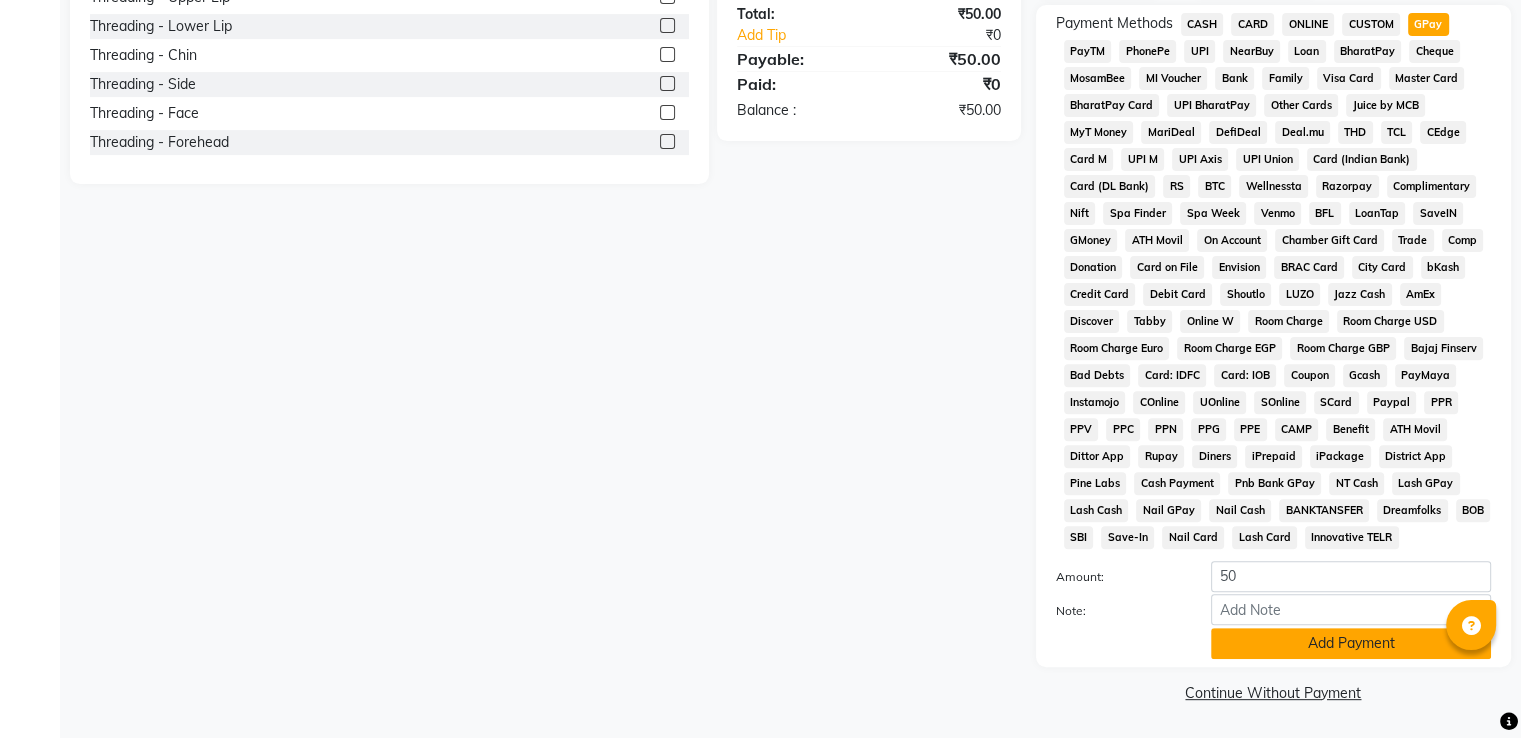 click on "Add Payment" 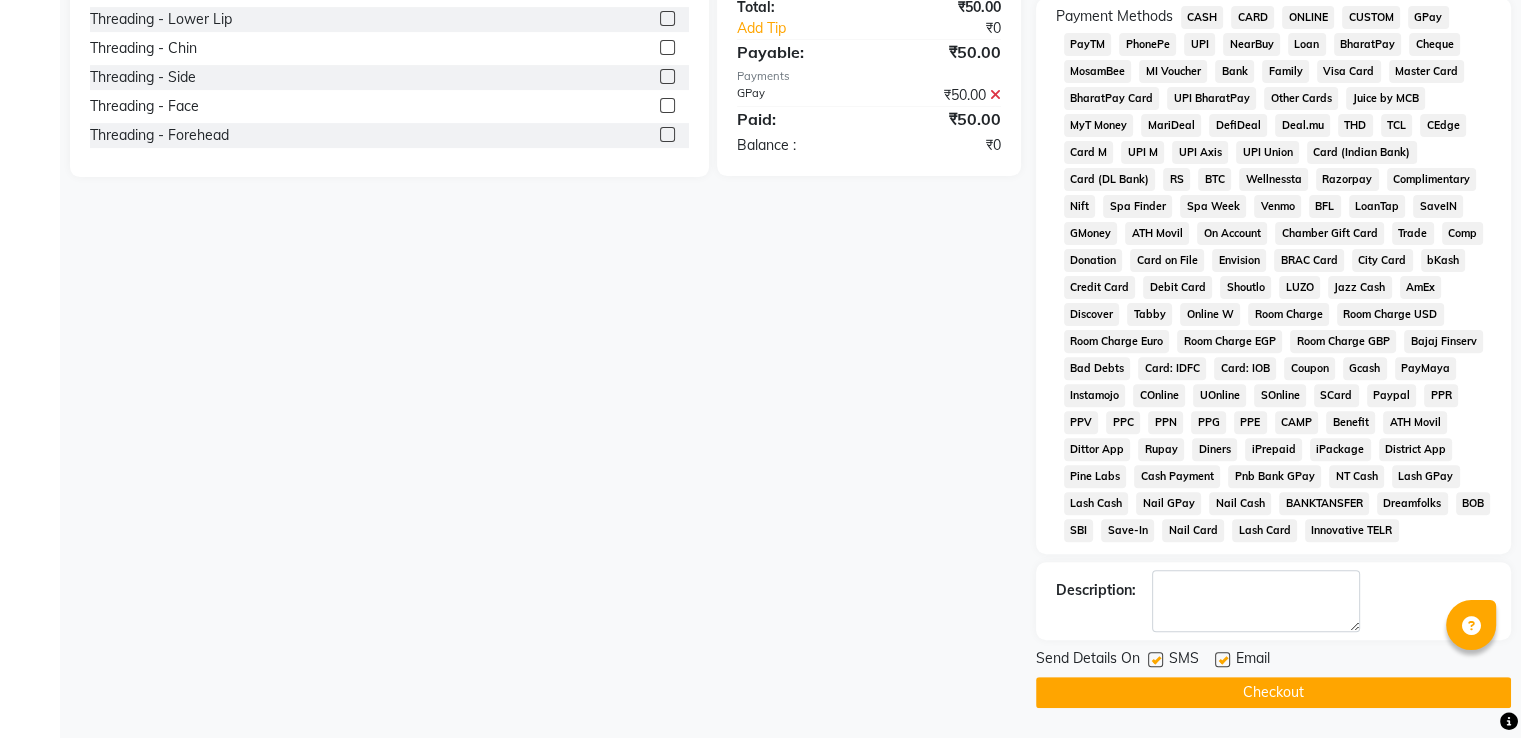 click on "Checkout" 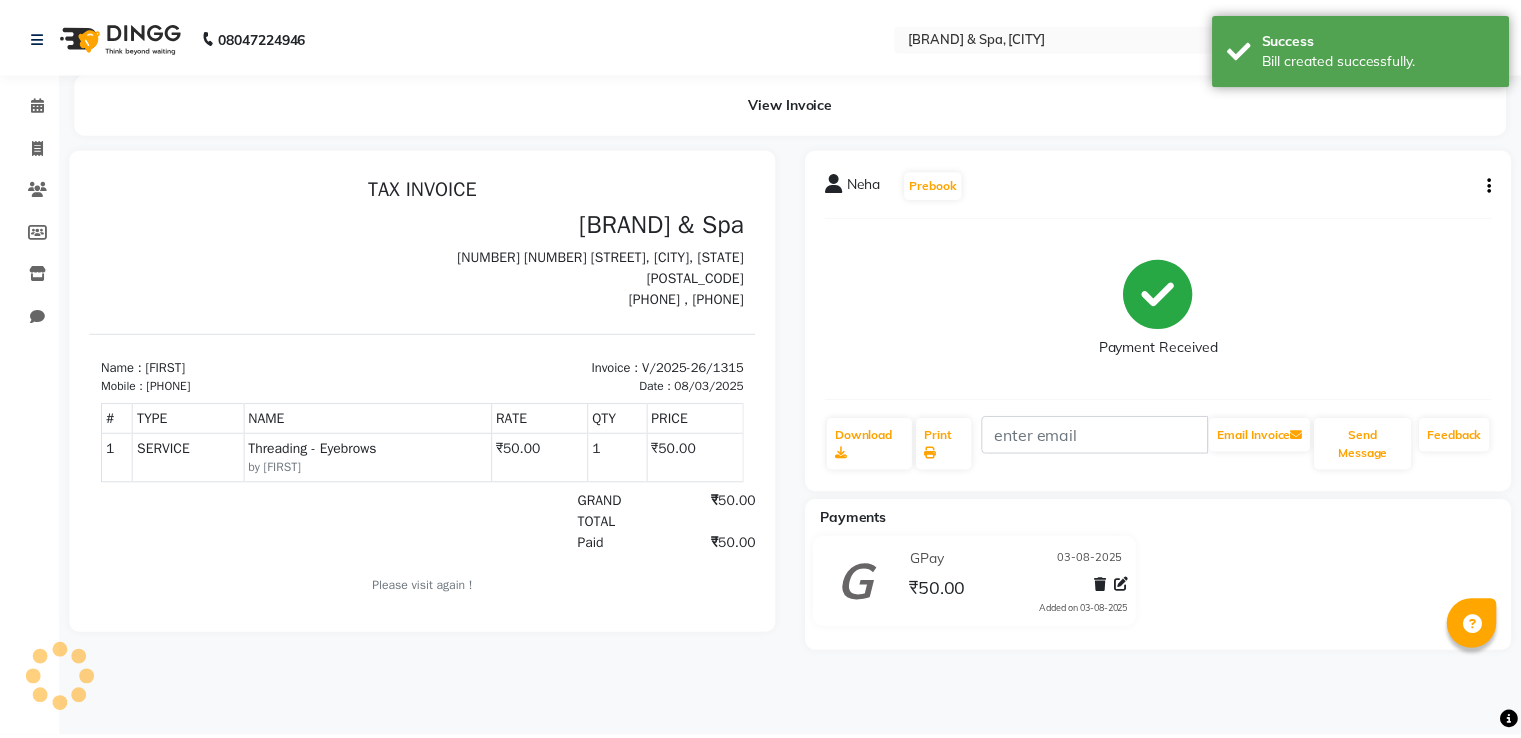 scroll, scrollTop: 0, scrollLeft: 0, axis: both 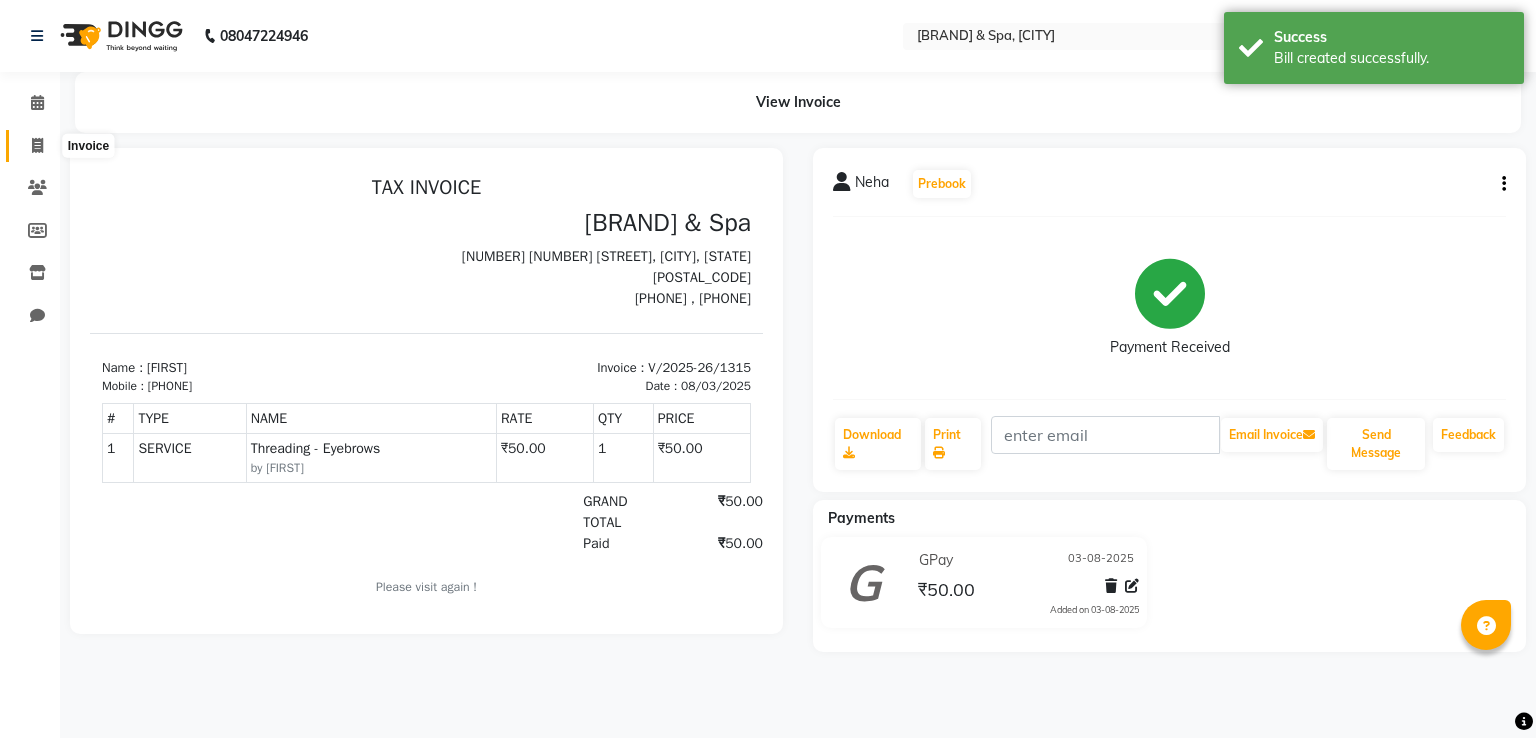 click 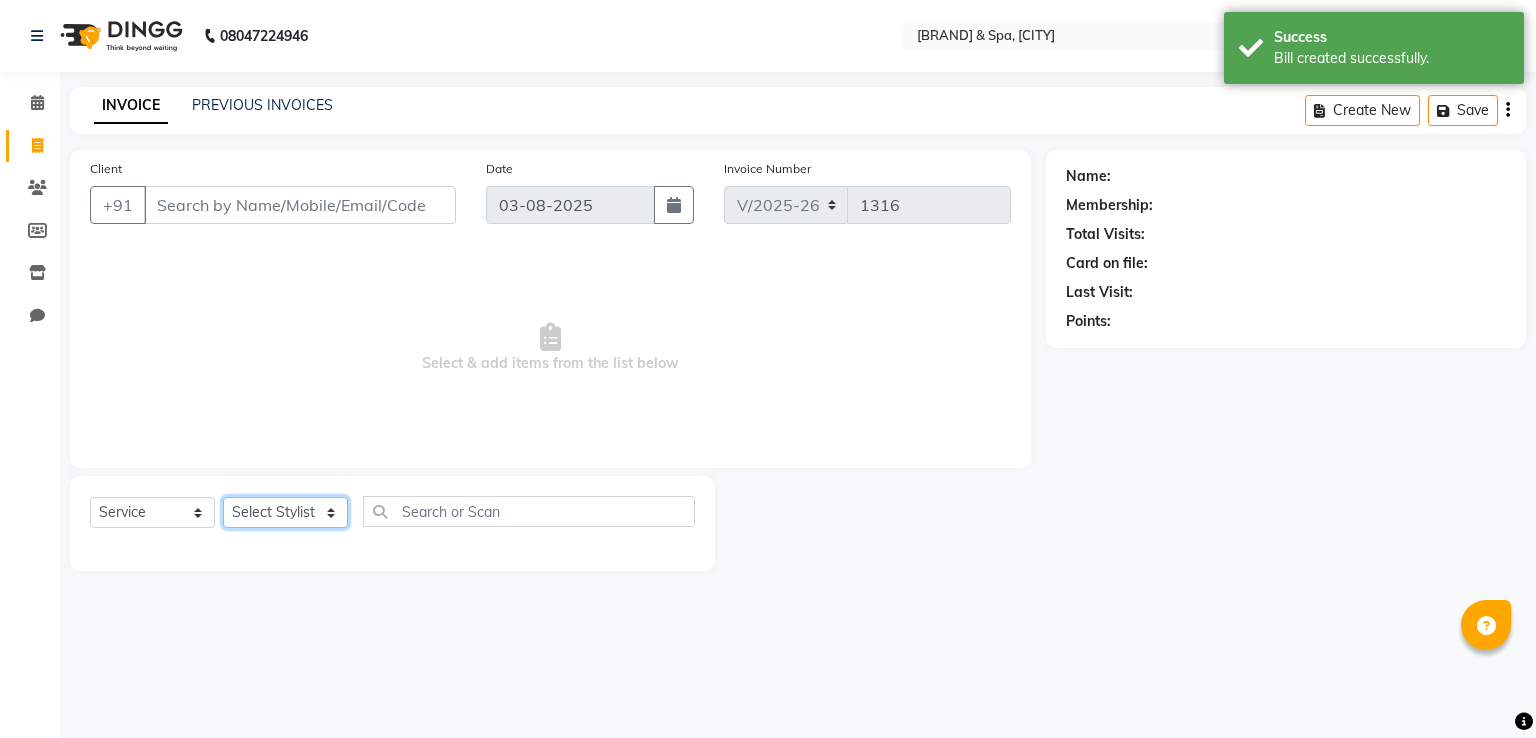 click on "Select Stylist Manasa Ravali Receptionist Renuka Saba saif Soumya J Zeenath" 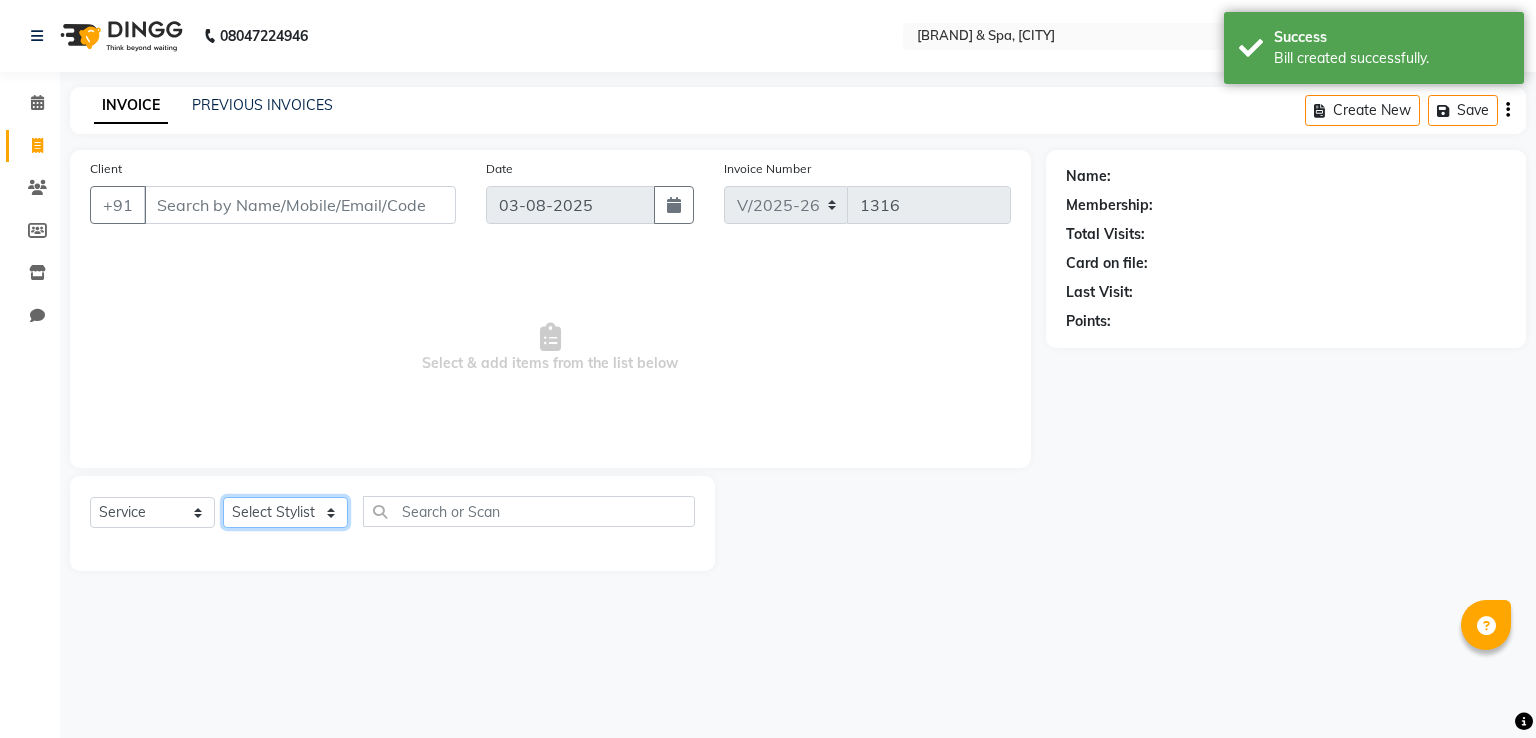 select on "20459" 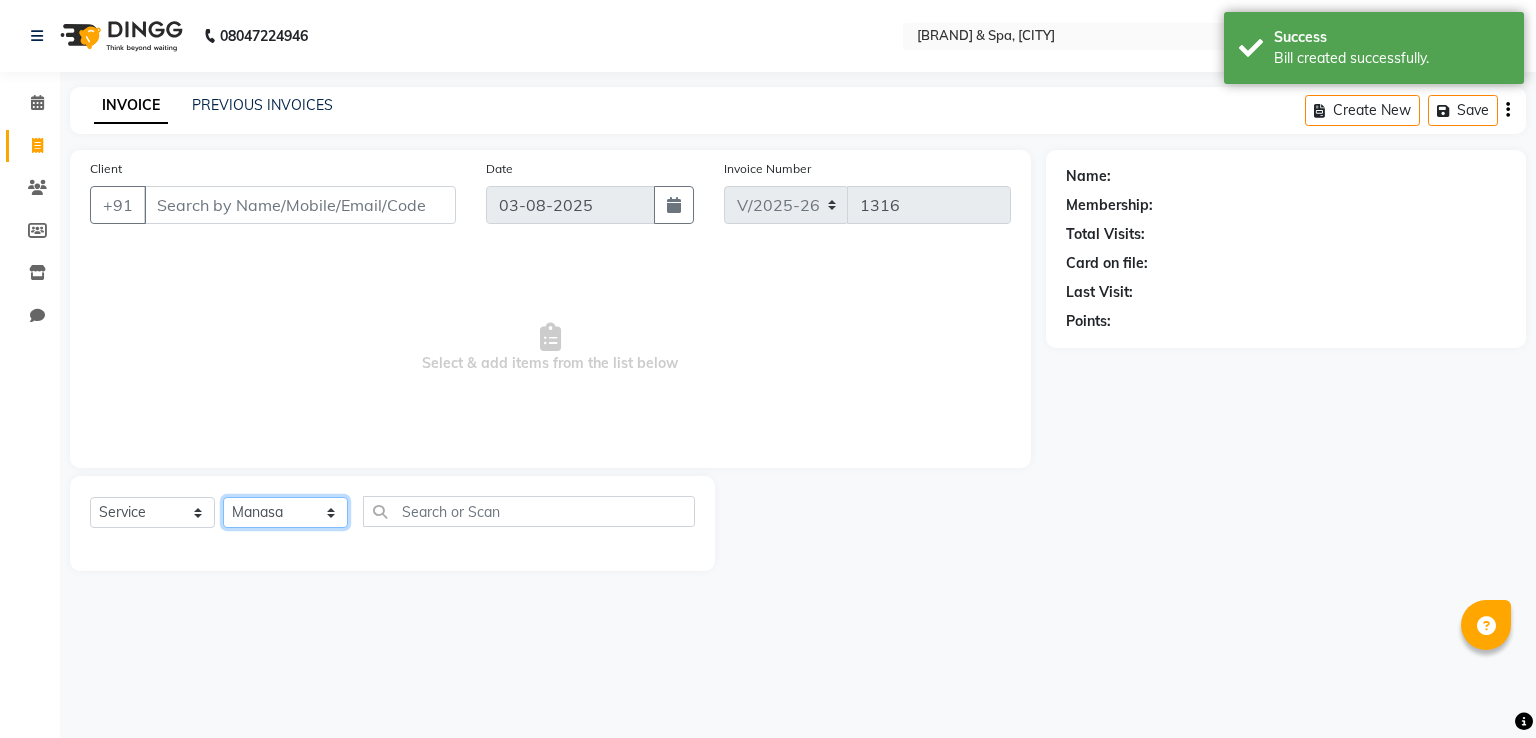 click on "Select Stylist Manasa Ravali Receptionist Renuka Saba saif Soumya J Zeenath" 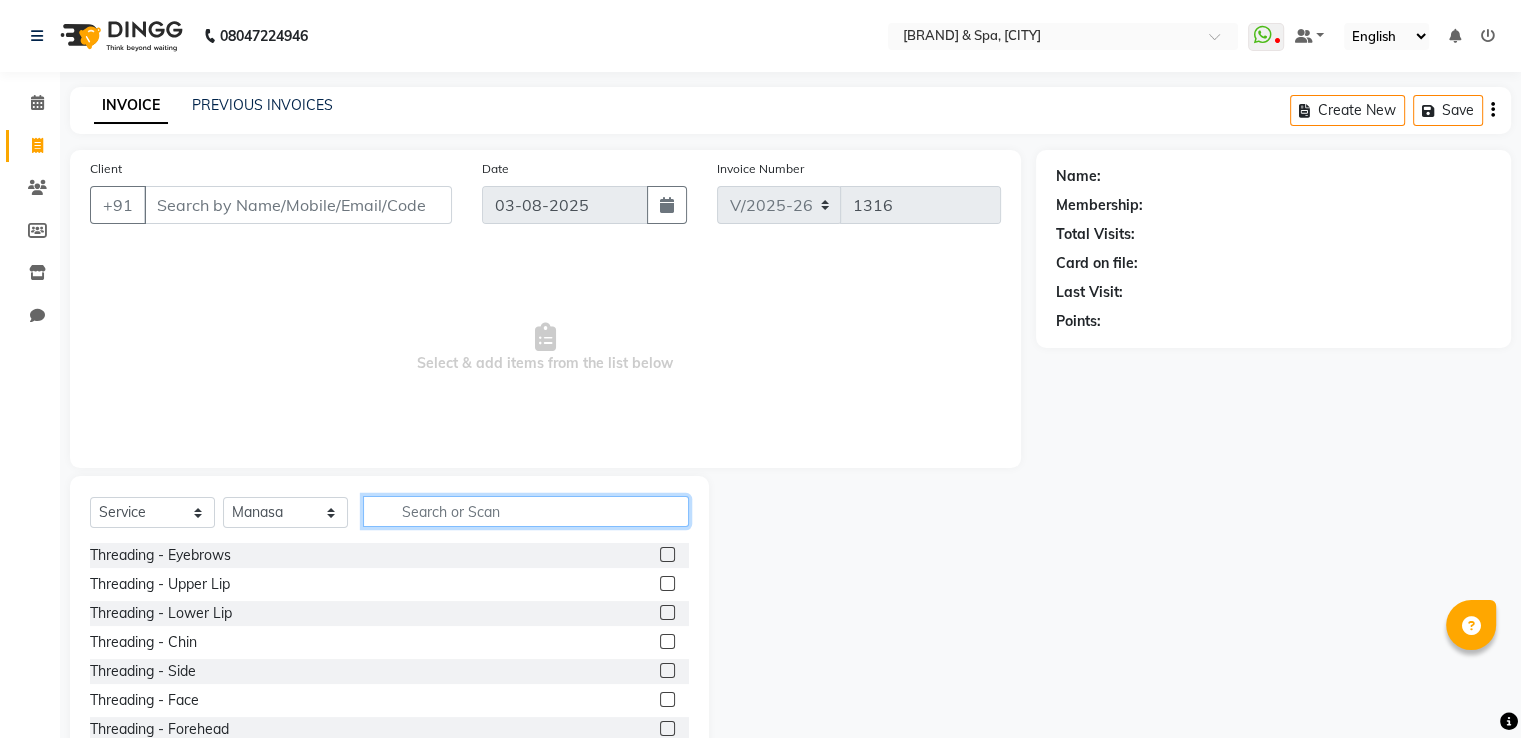 click 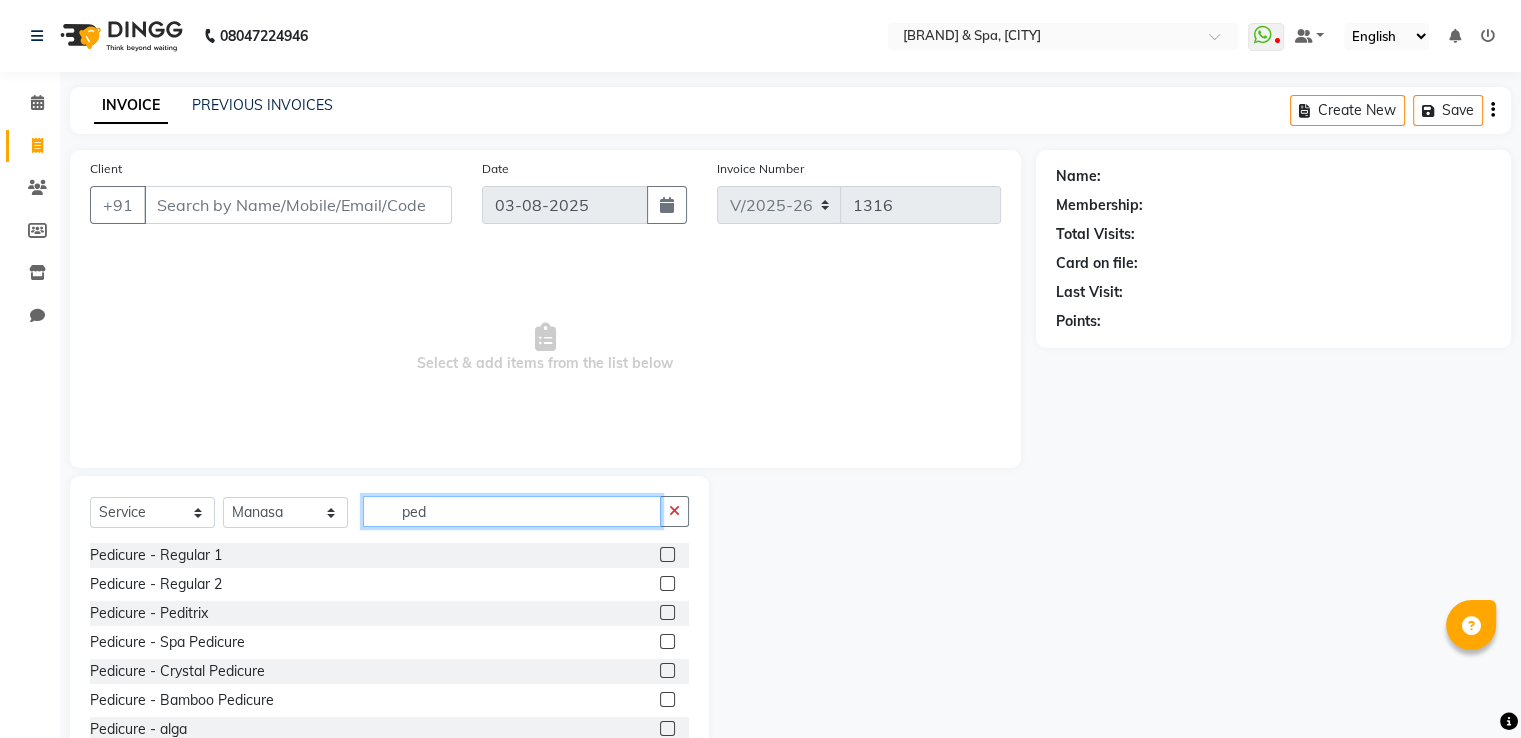 type on "ped" 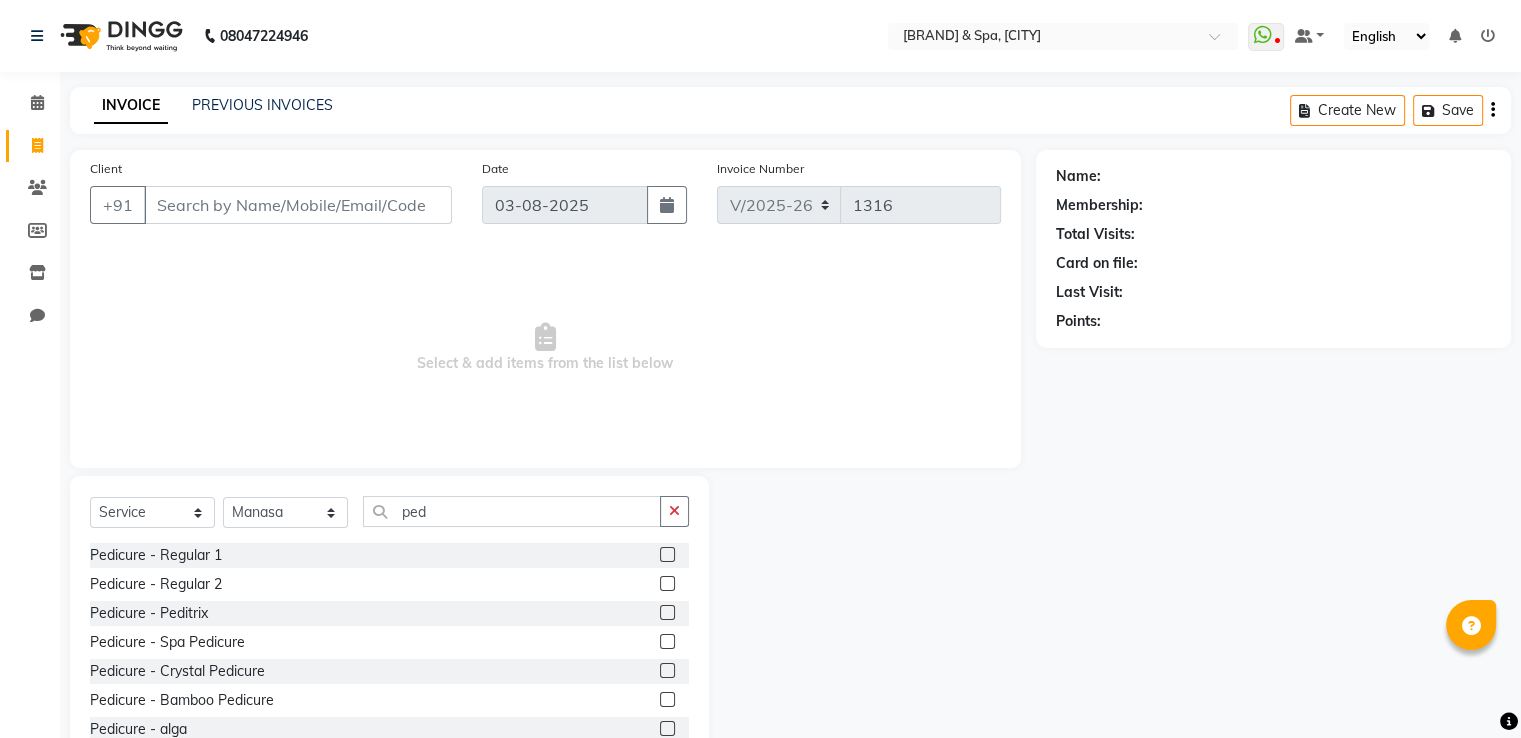 click 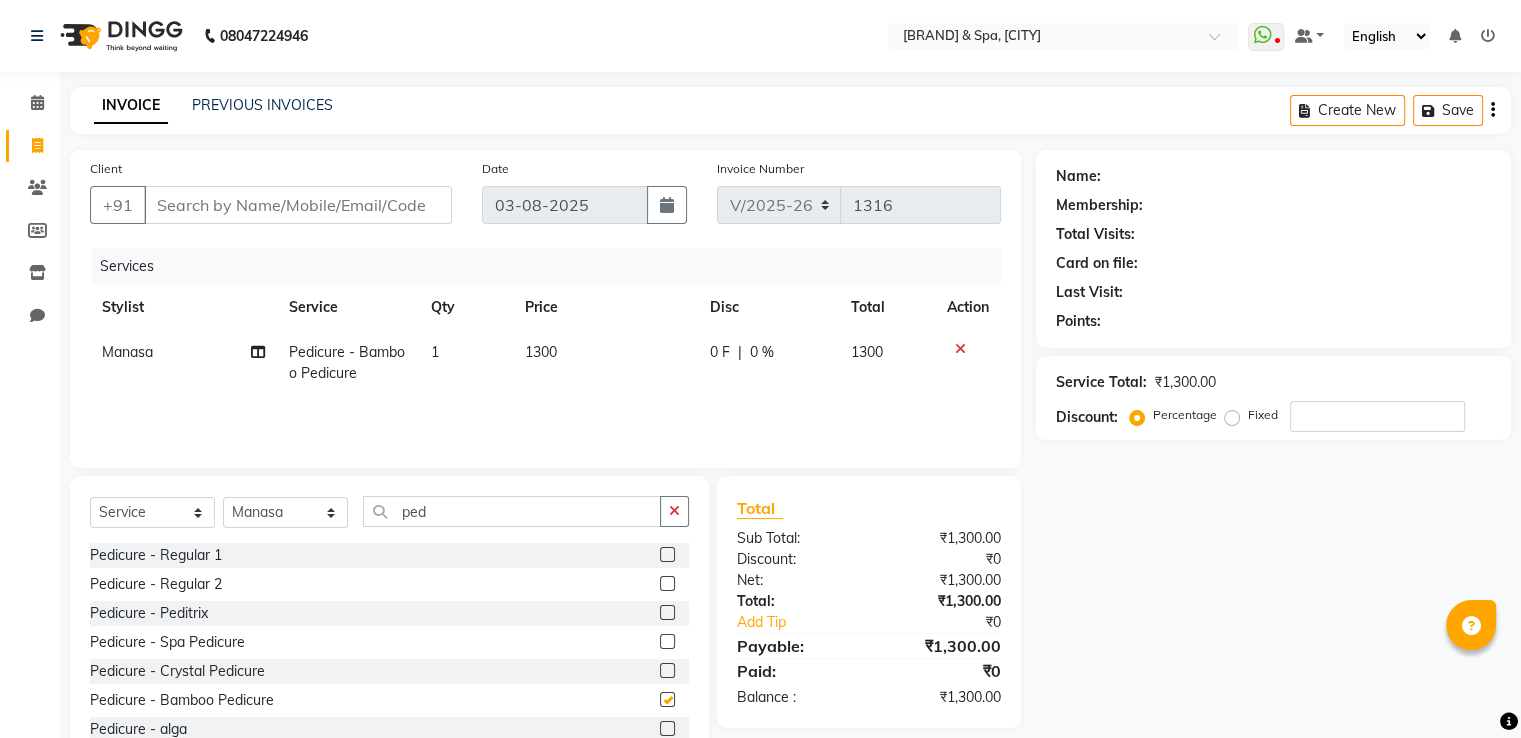 checkbox on "false" 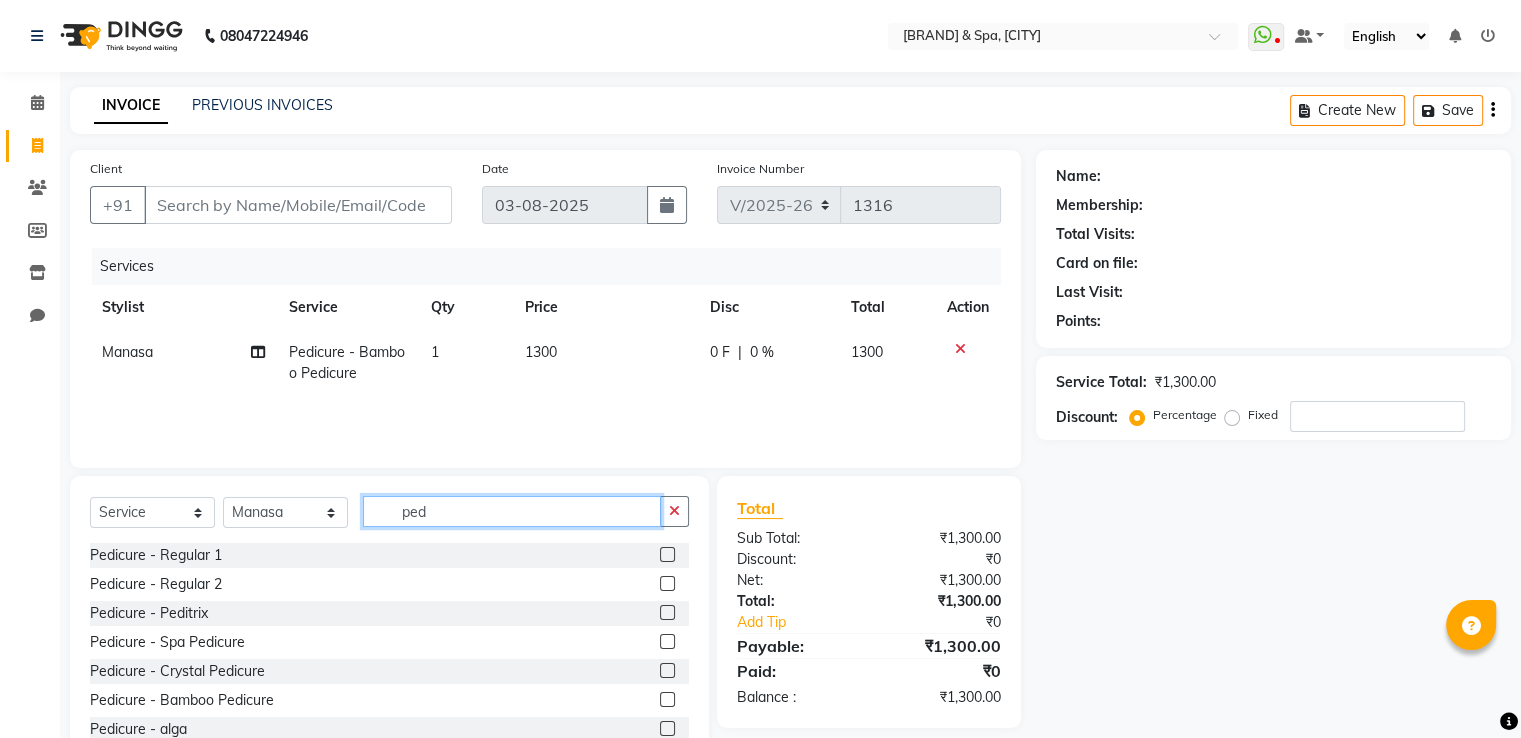 click on "ped" 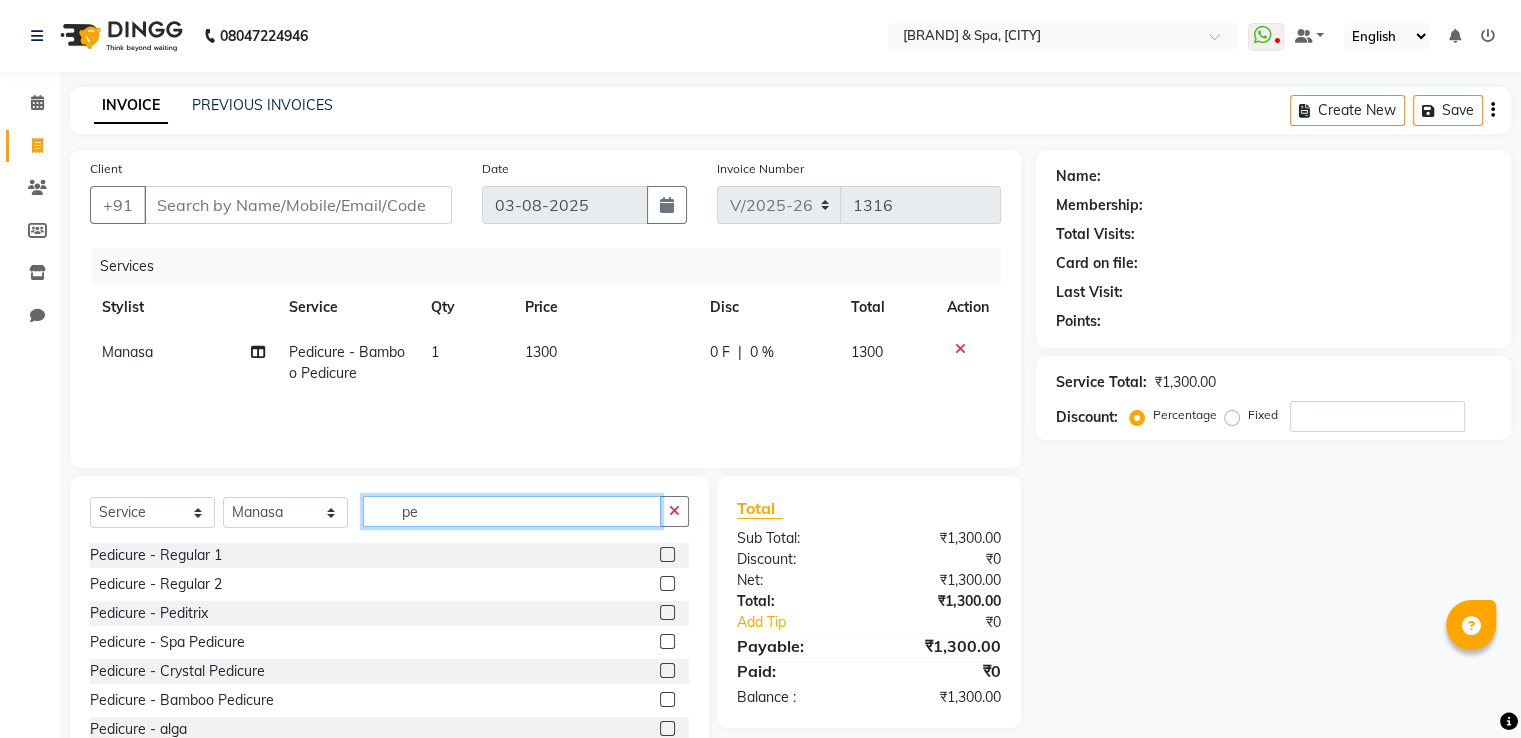 type on "p" 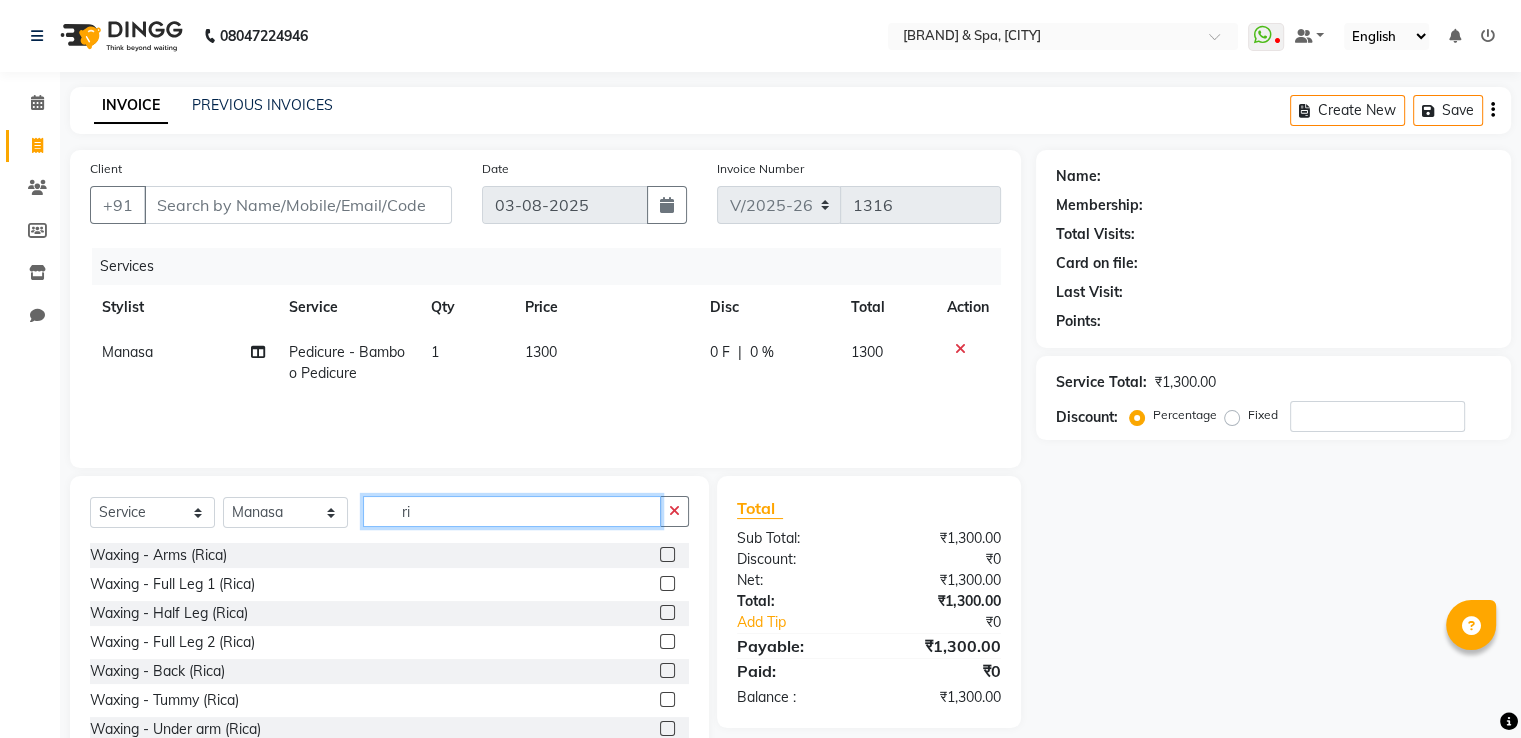 type on "ri" 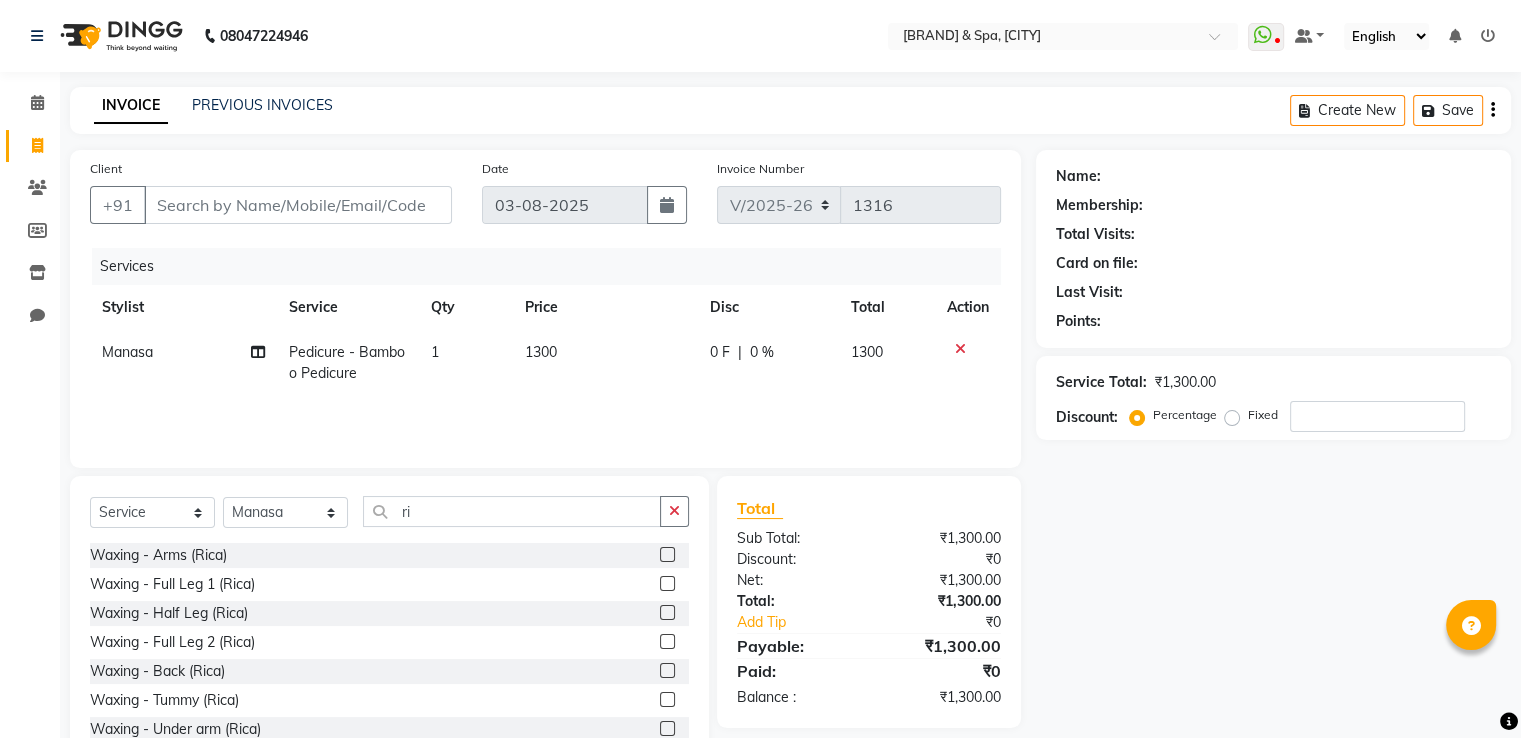 click 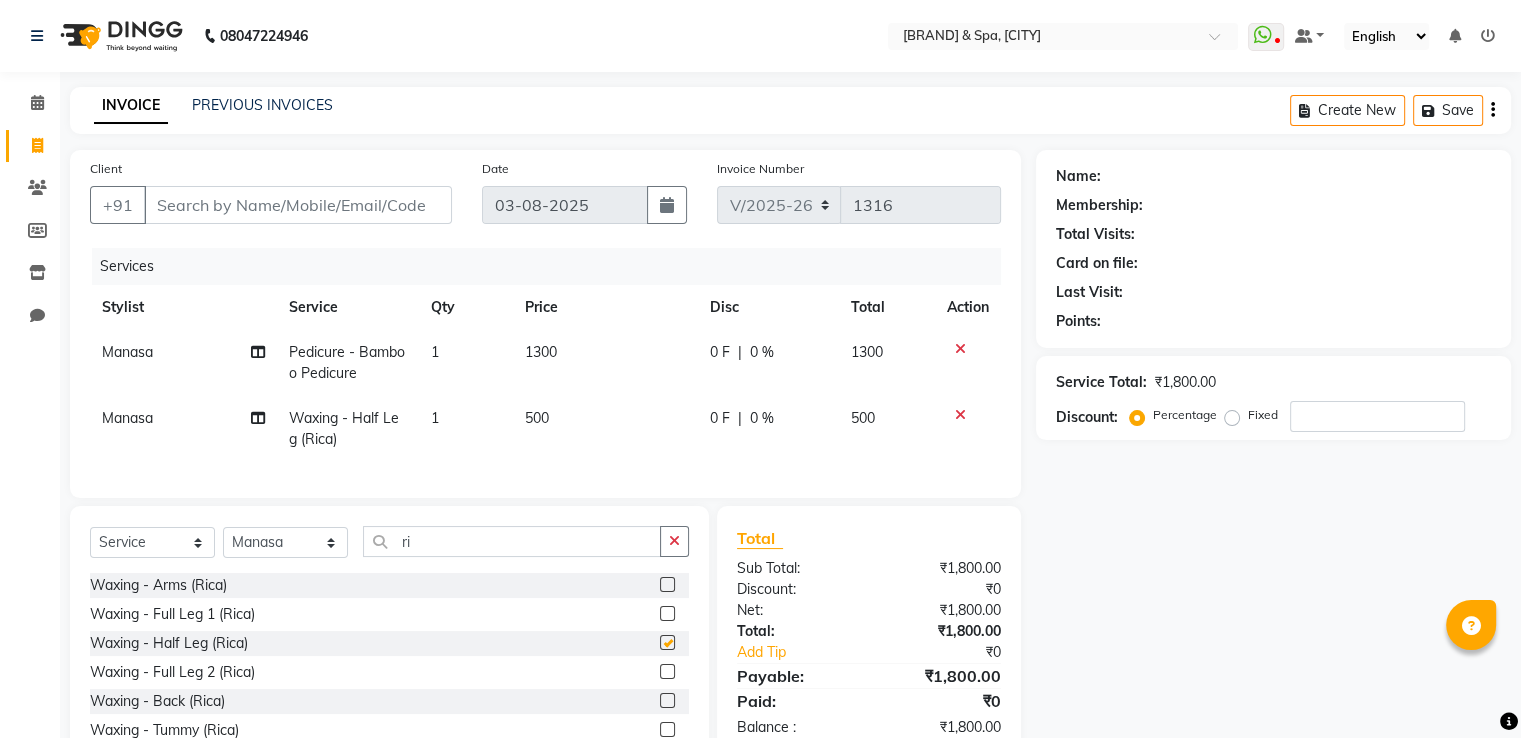 checkbox on "false" 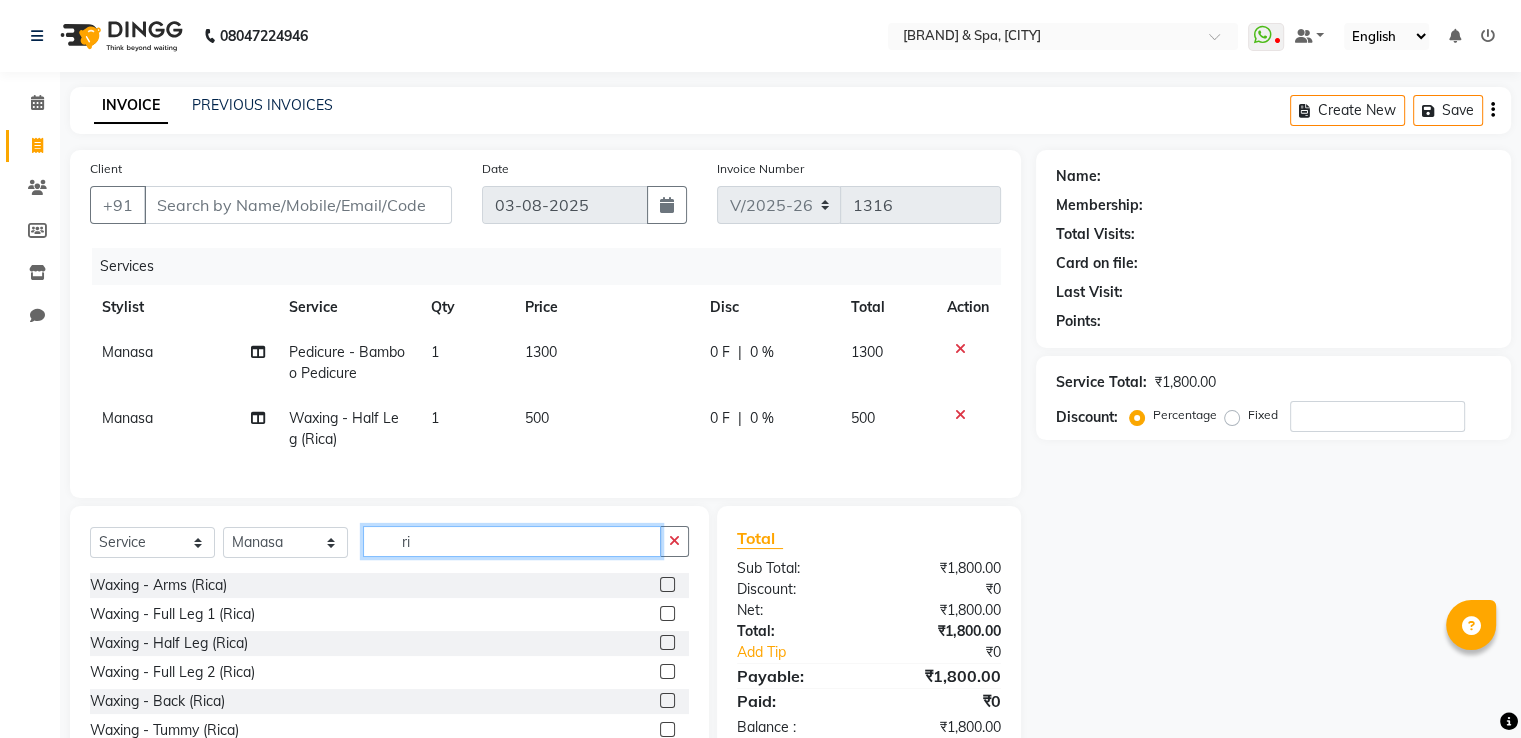 drag, startPoint x: 472, startPoint y: 545, endPoint x: 288, endPoint y: 577, distance: 186.76189 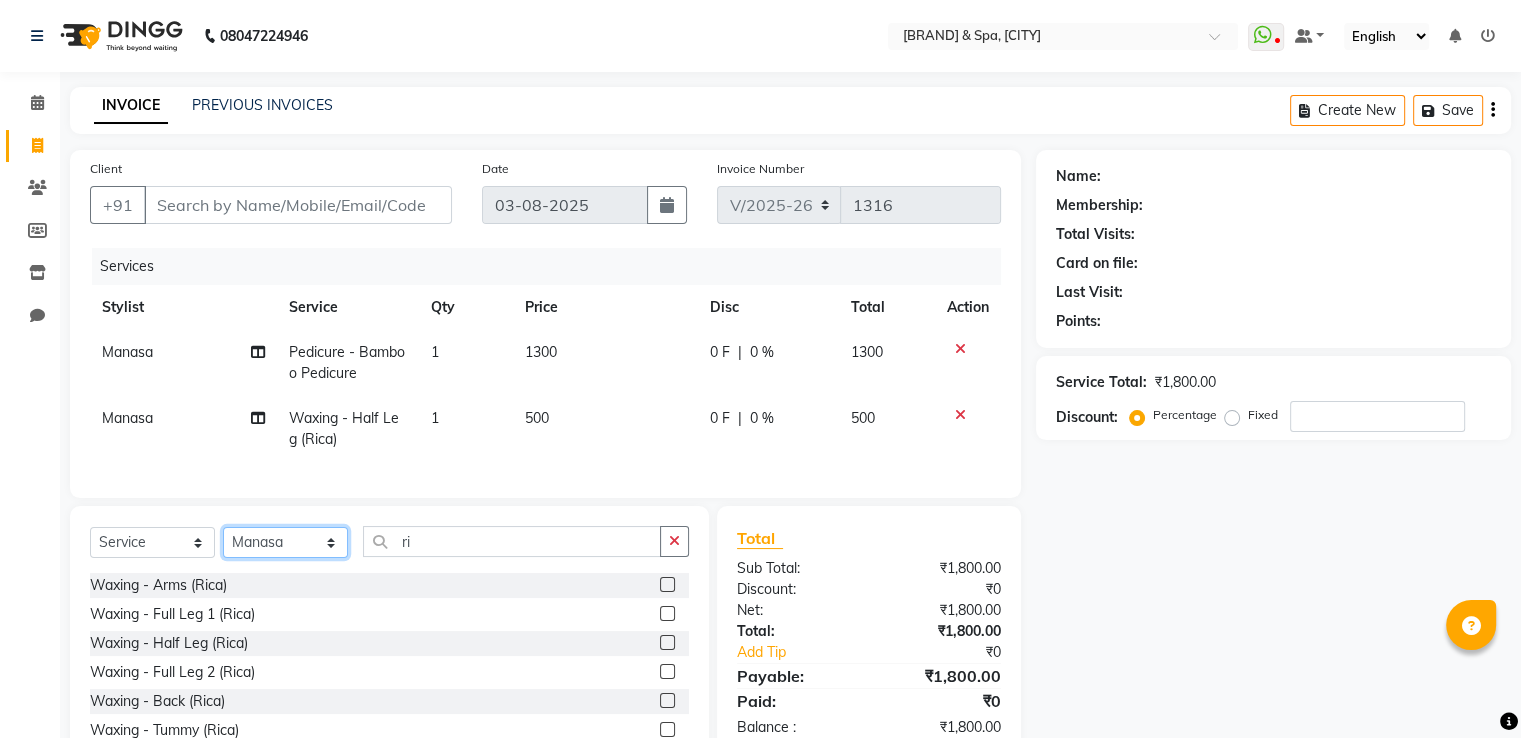 click on "Select Stylist Manasa Ravali Receptionist Renuka Saba saif Soumya J Zeenath" 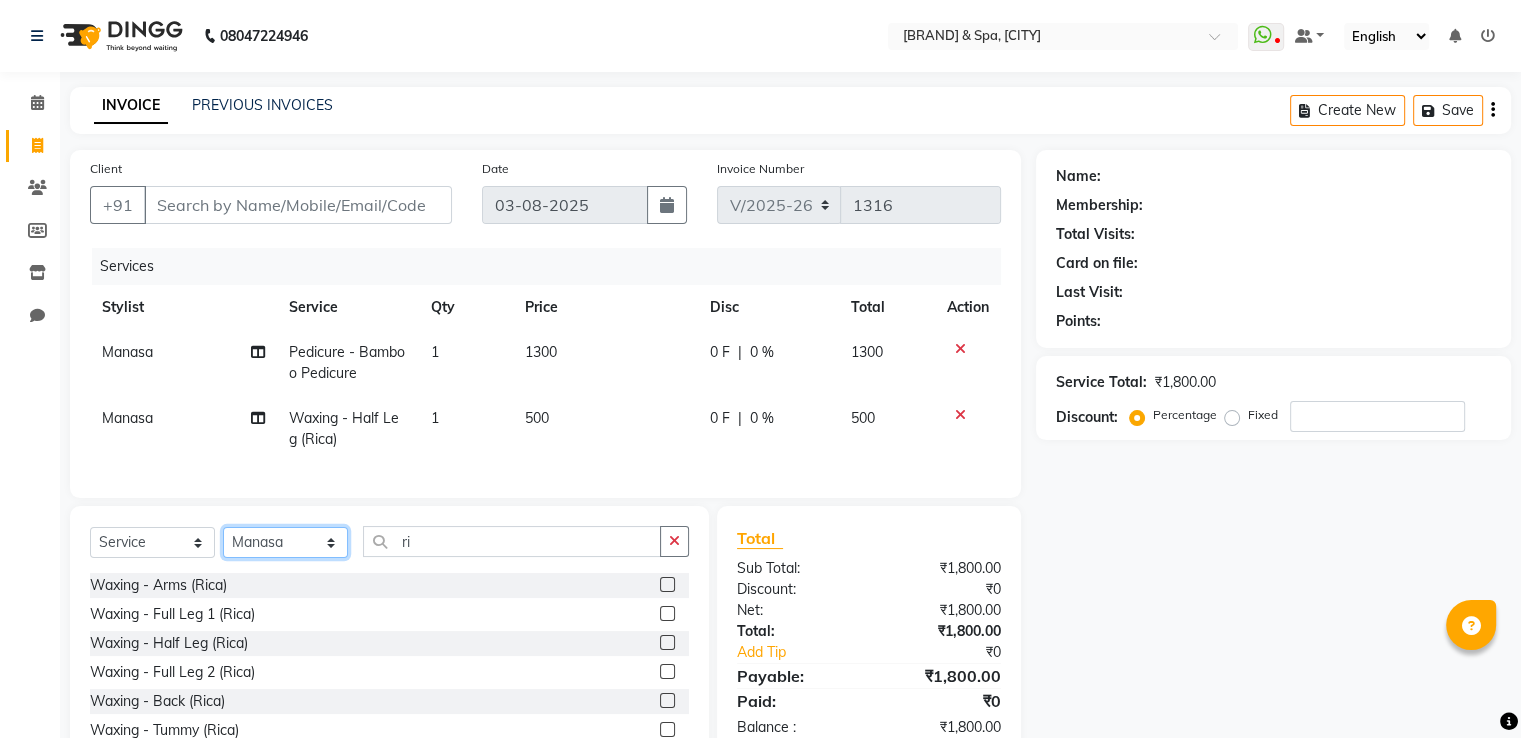 select on "15618" 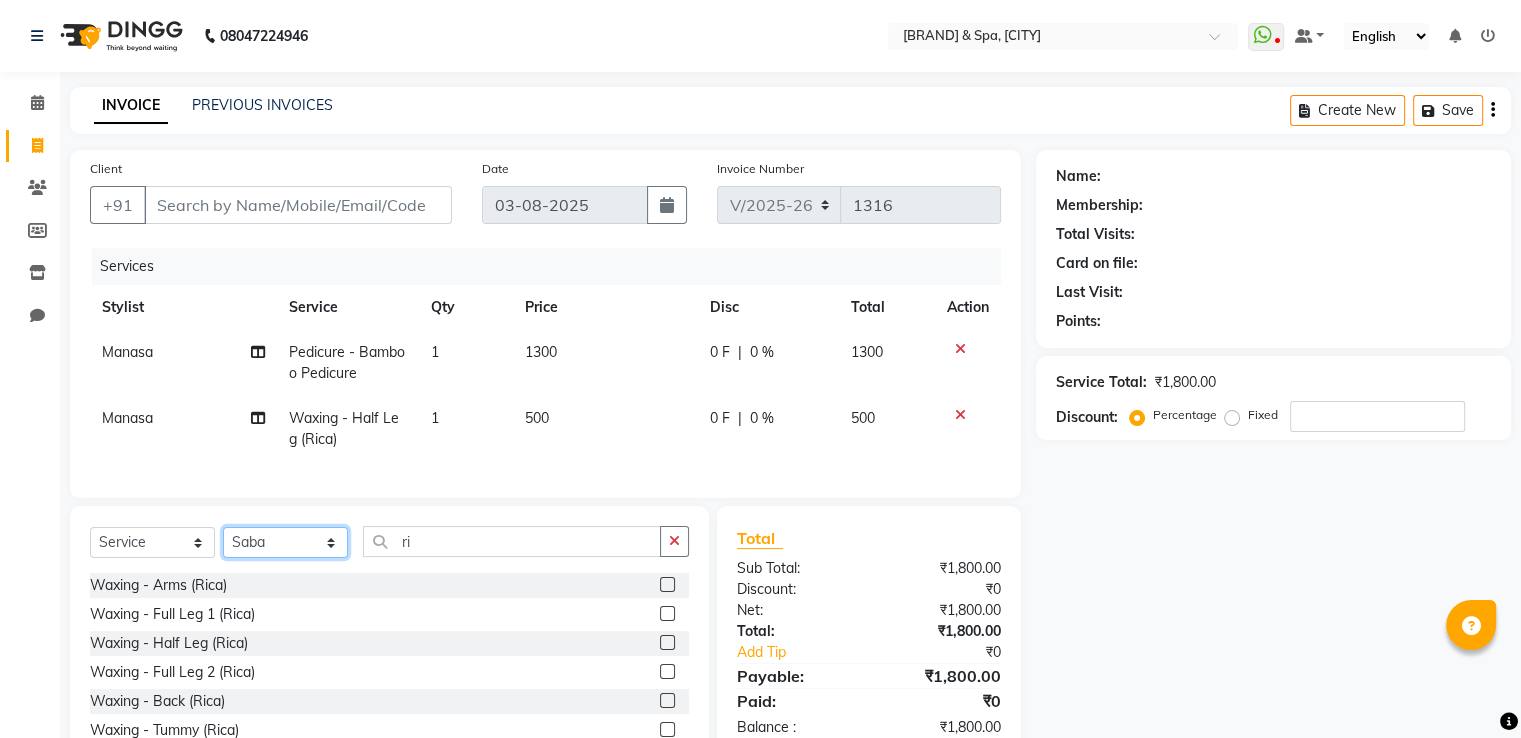 click on "Select Stylist Manasa Ravali Receptionist Renuka Saba saif Soumya J Zeenath" 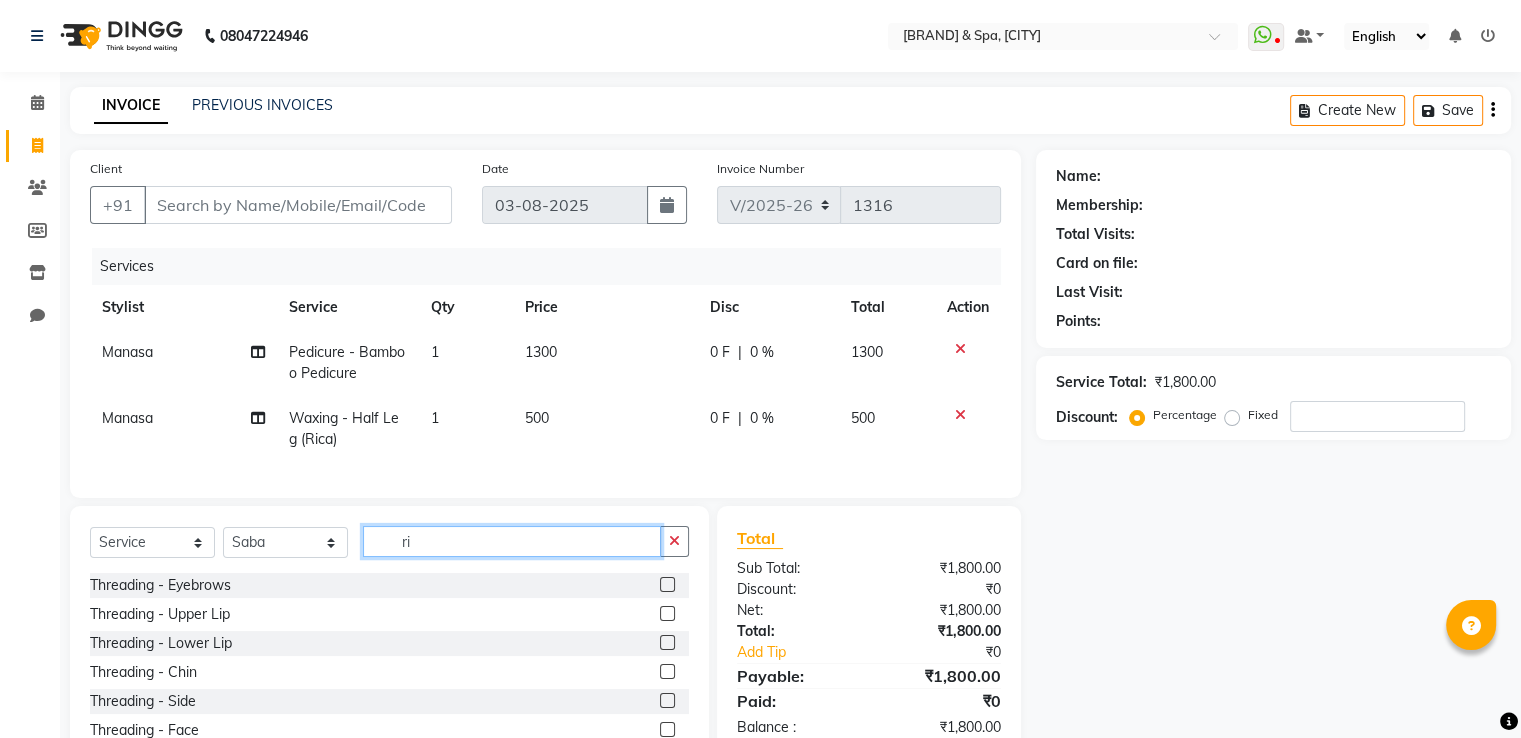 click on "ri" 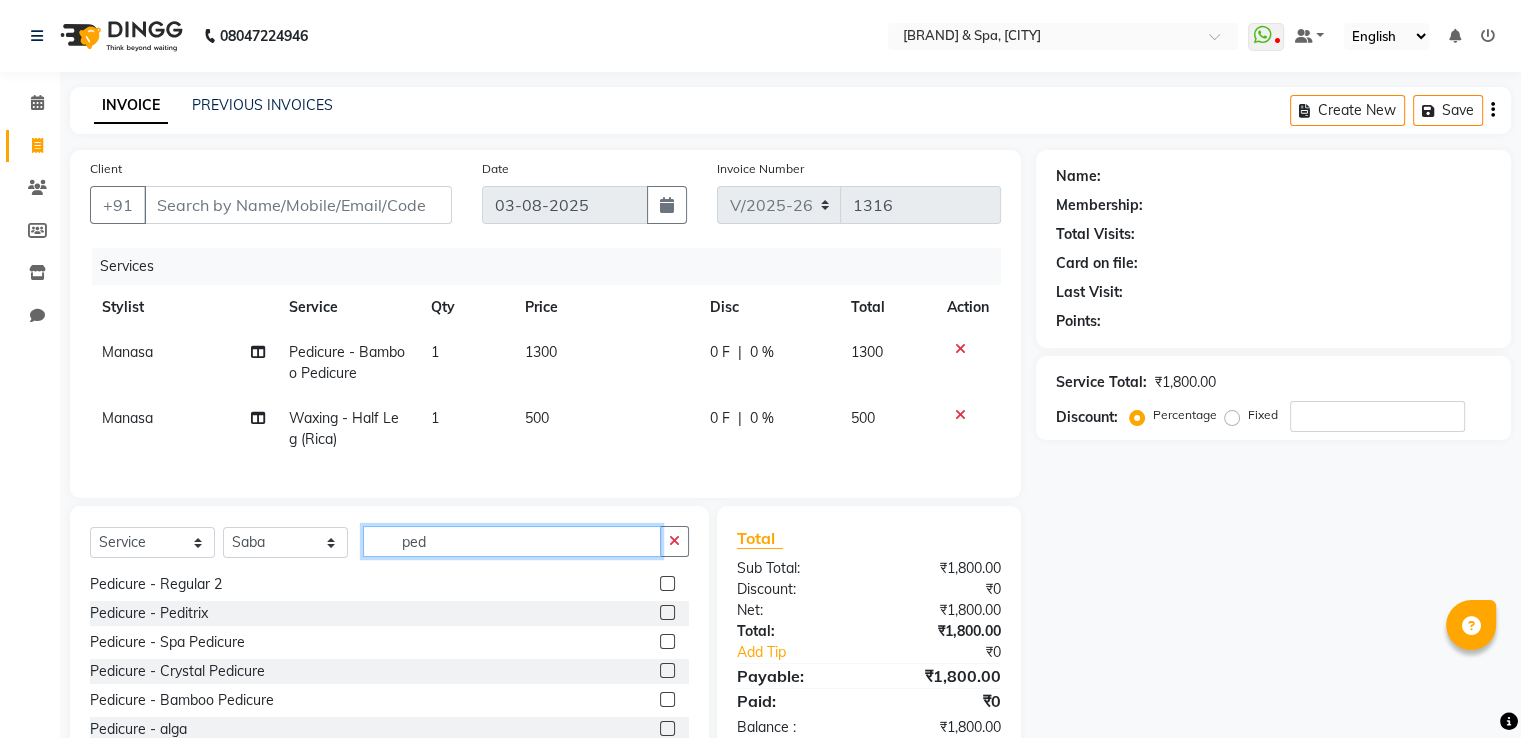 scroll, scrollTop: 32, scrollLeft: 0, axis: vertical 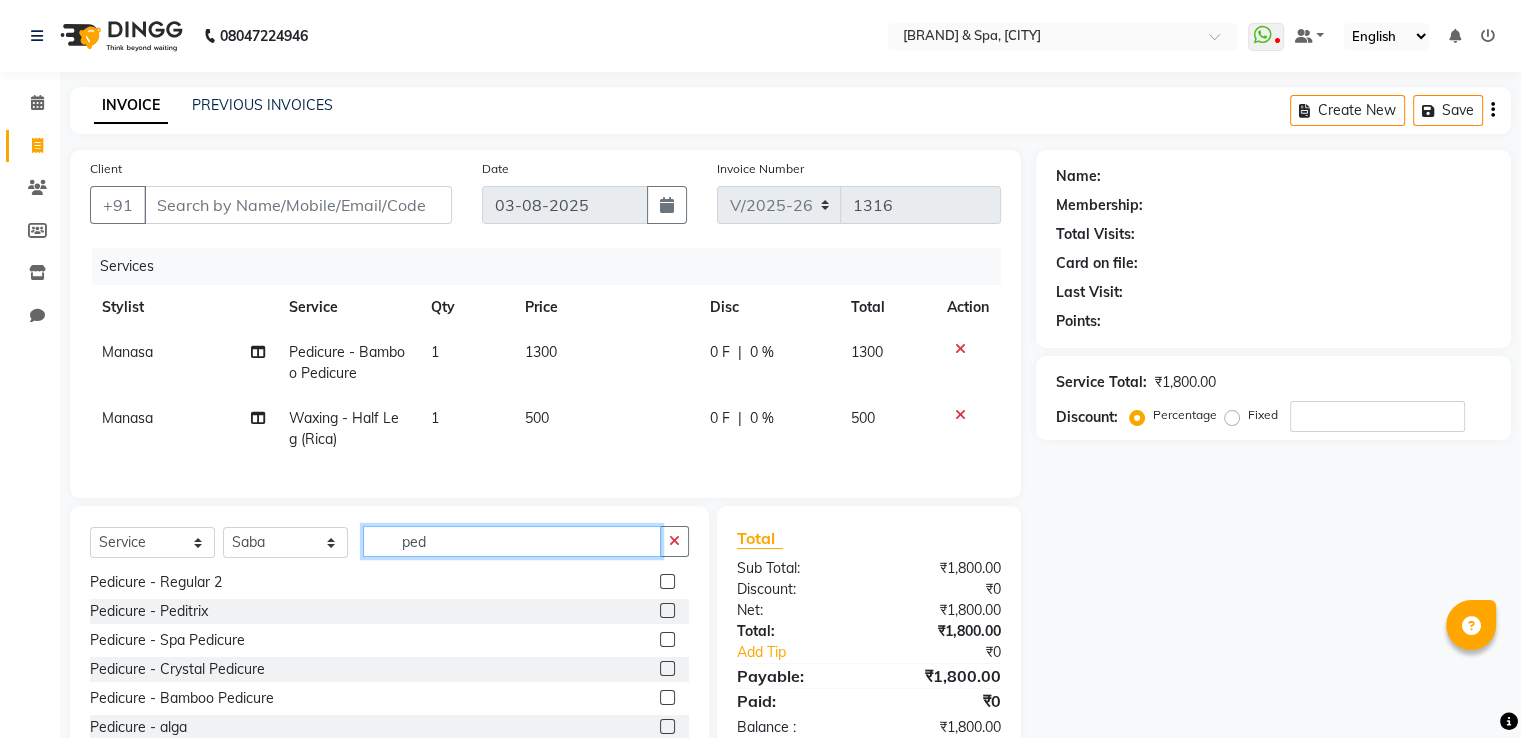type on "ped" 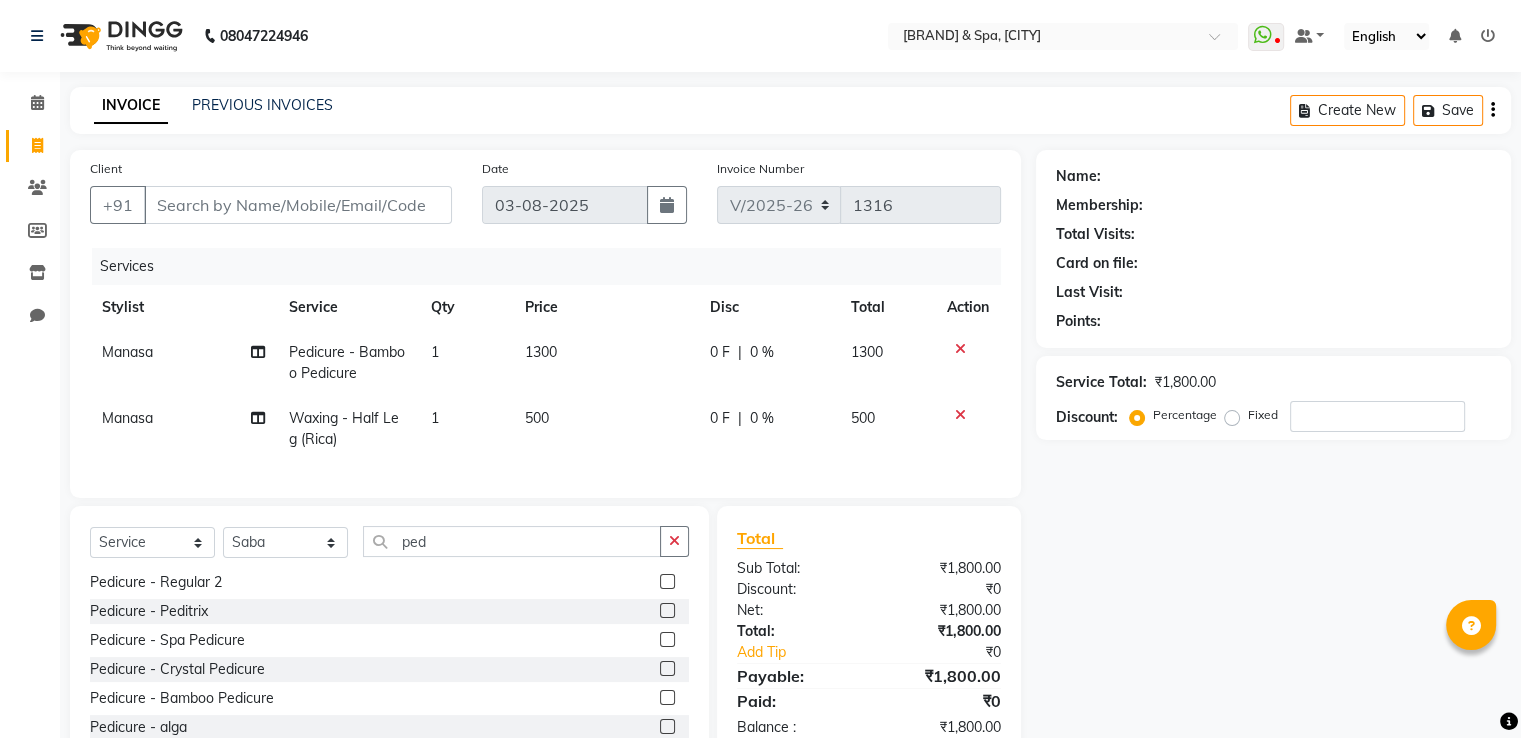 click 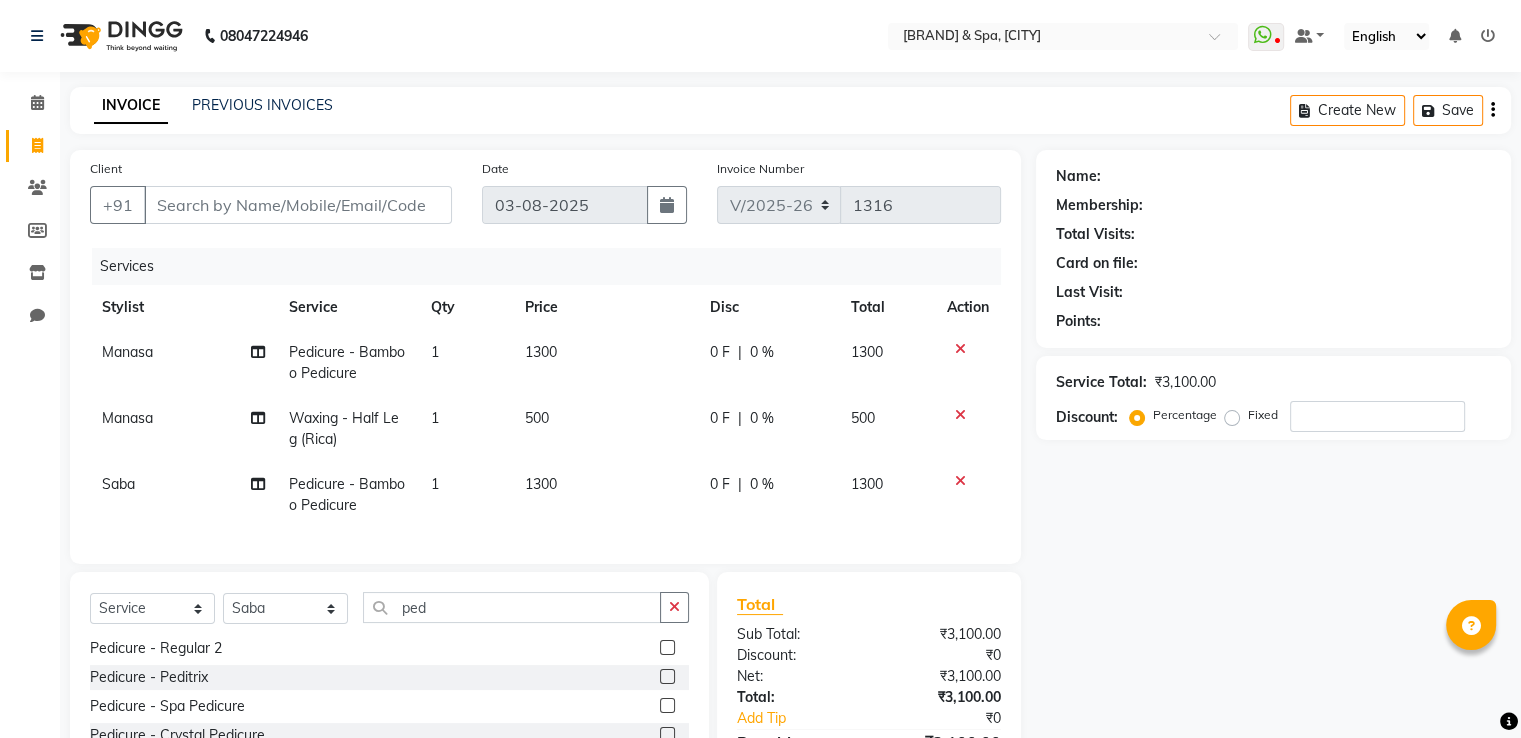 checkbox on "false" 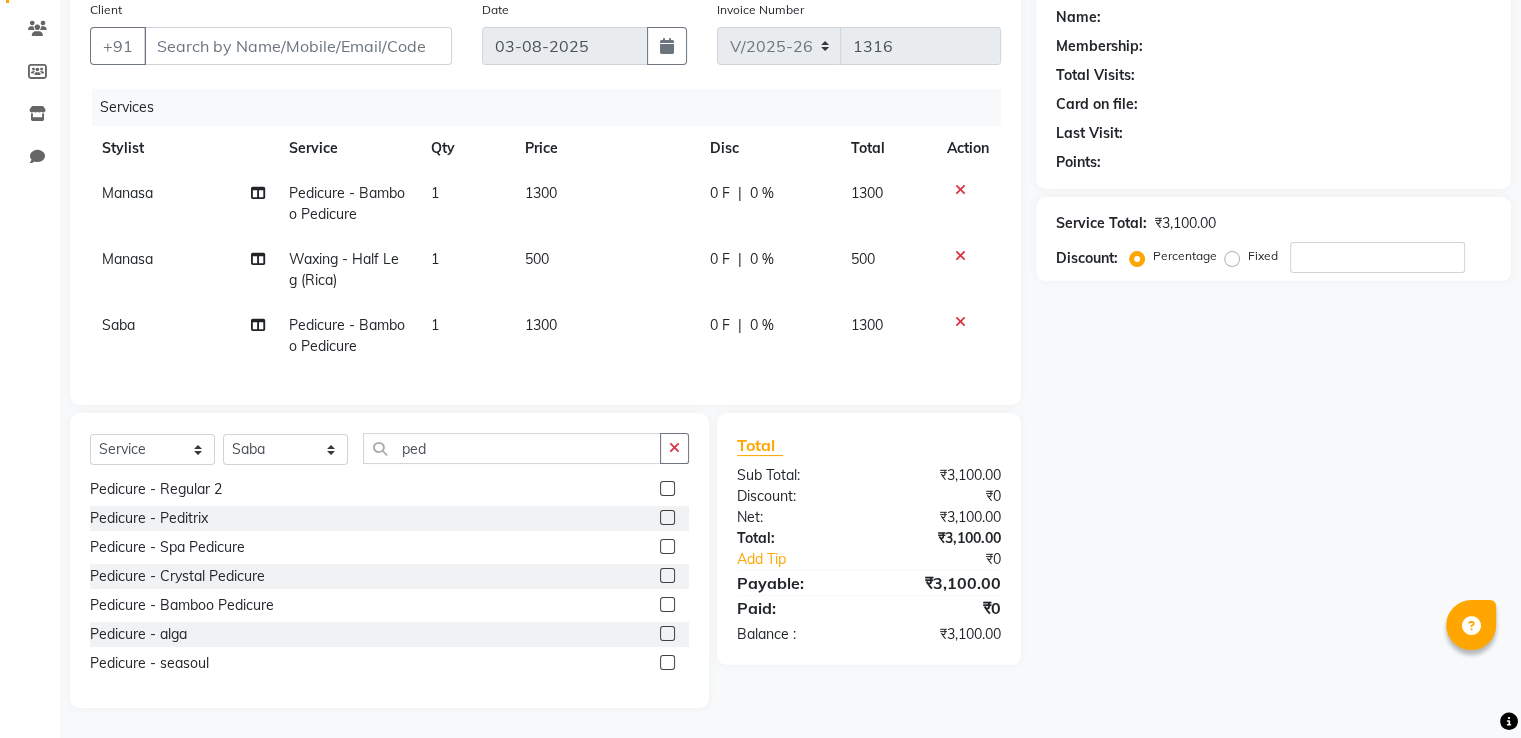 scroll, scrollTop: 171, scrollLeft: 0, axis: vertical 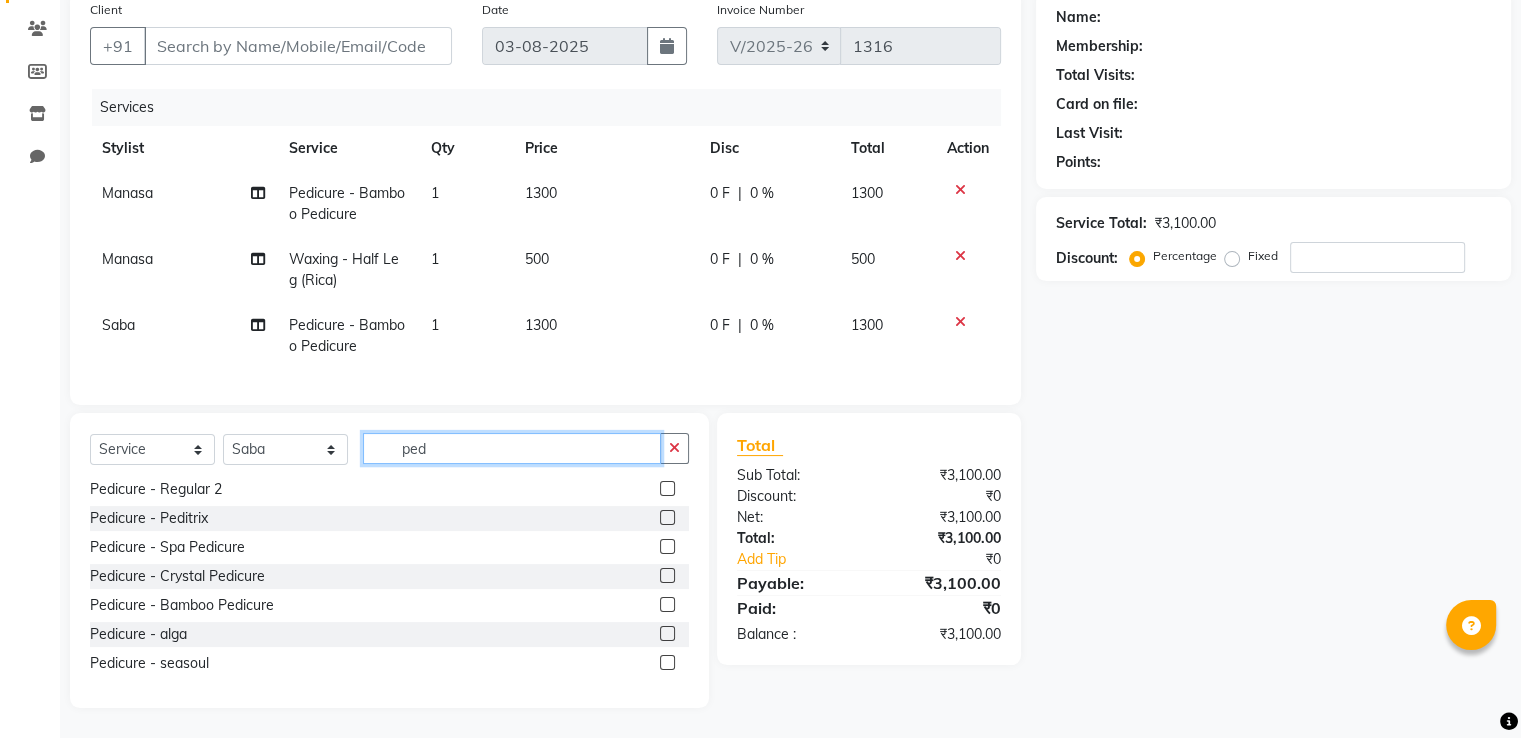 click on "ped" 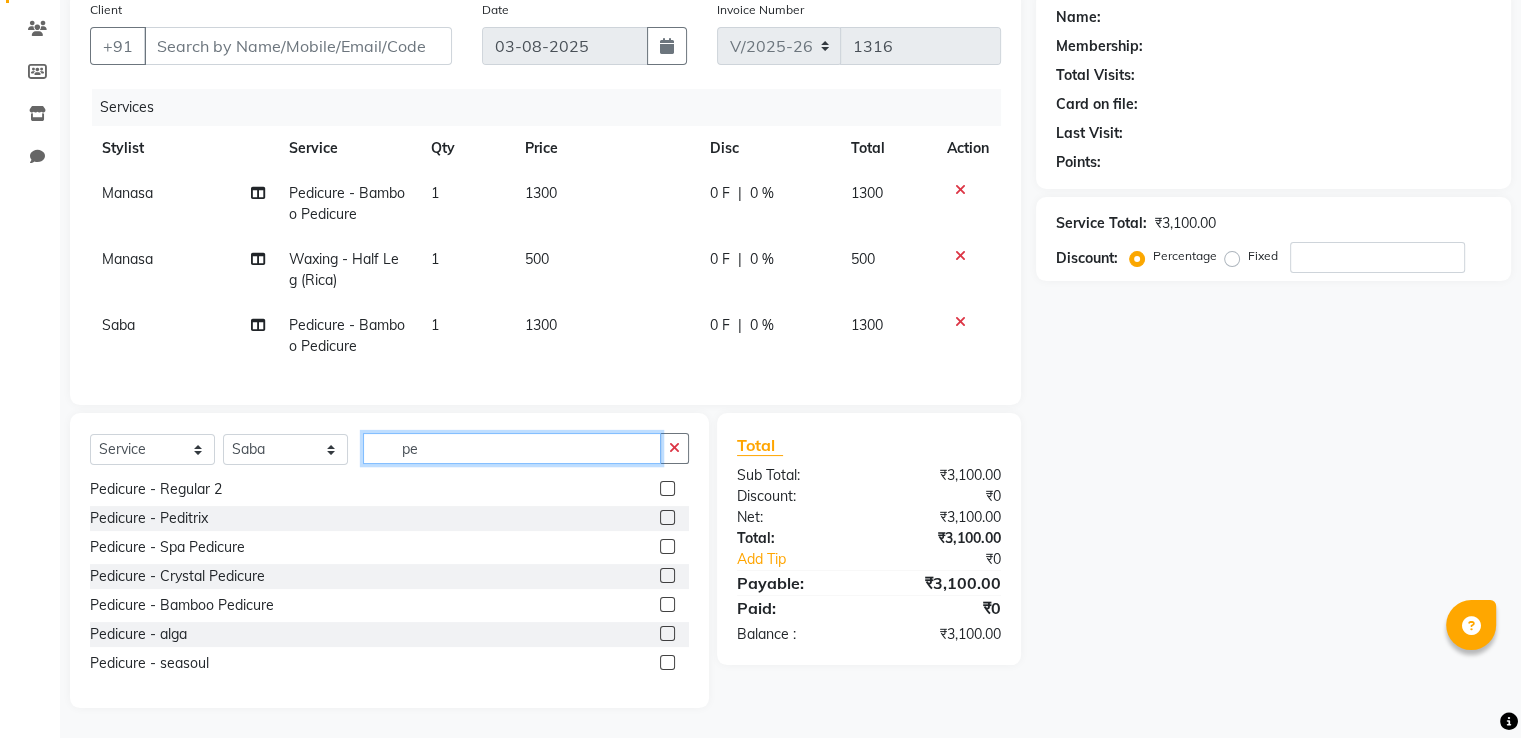 type on "p" 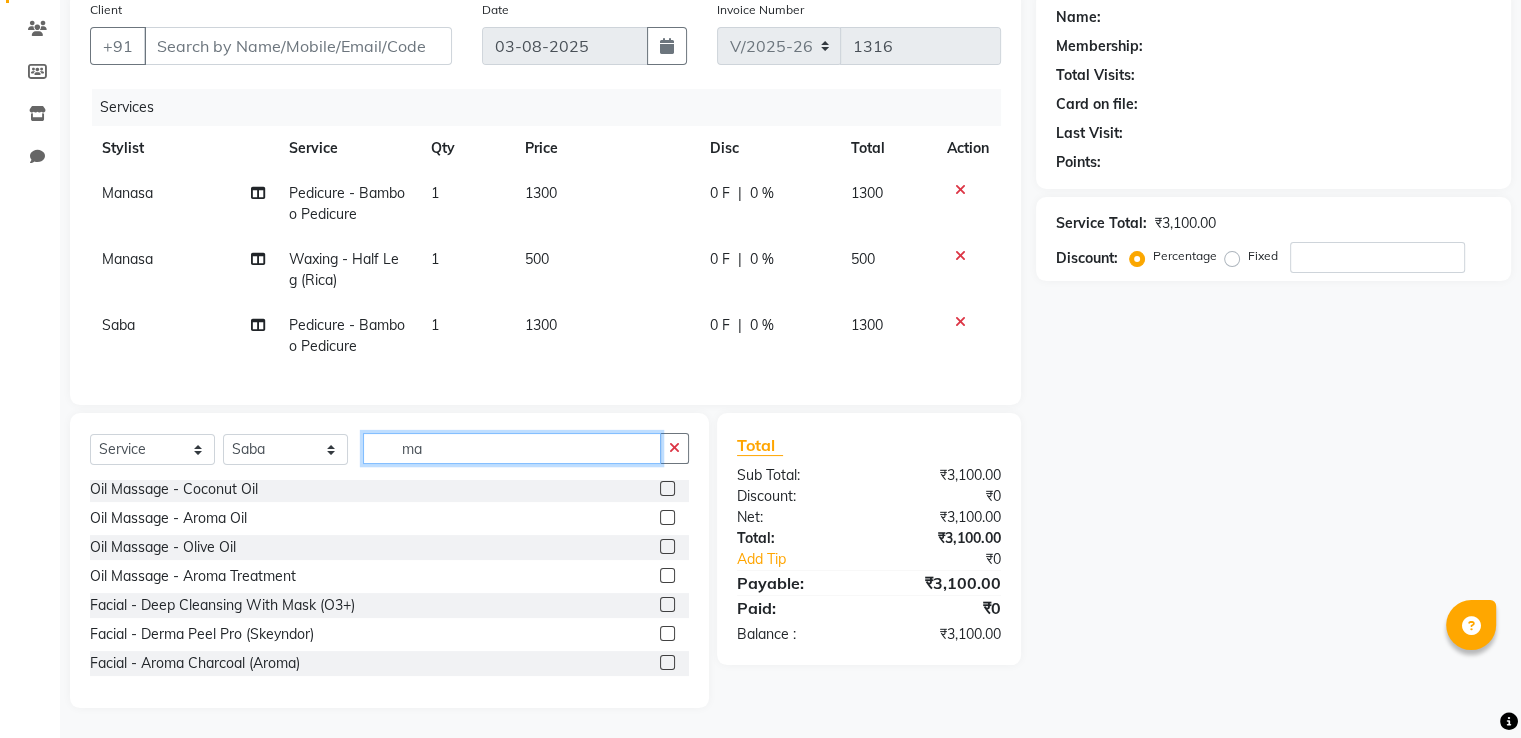 scroll, scrollTop: 0, scrollLeft: 0, axis: both 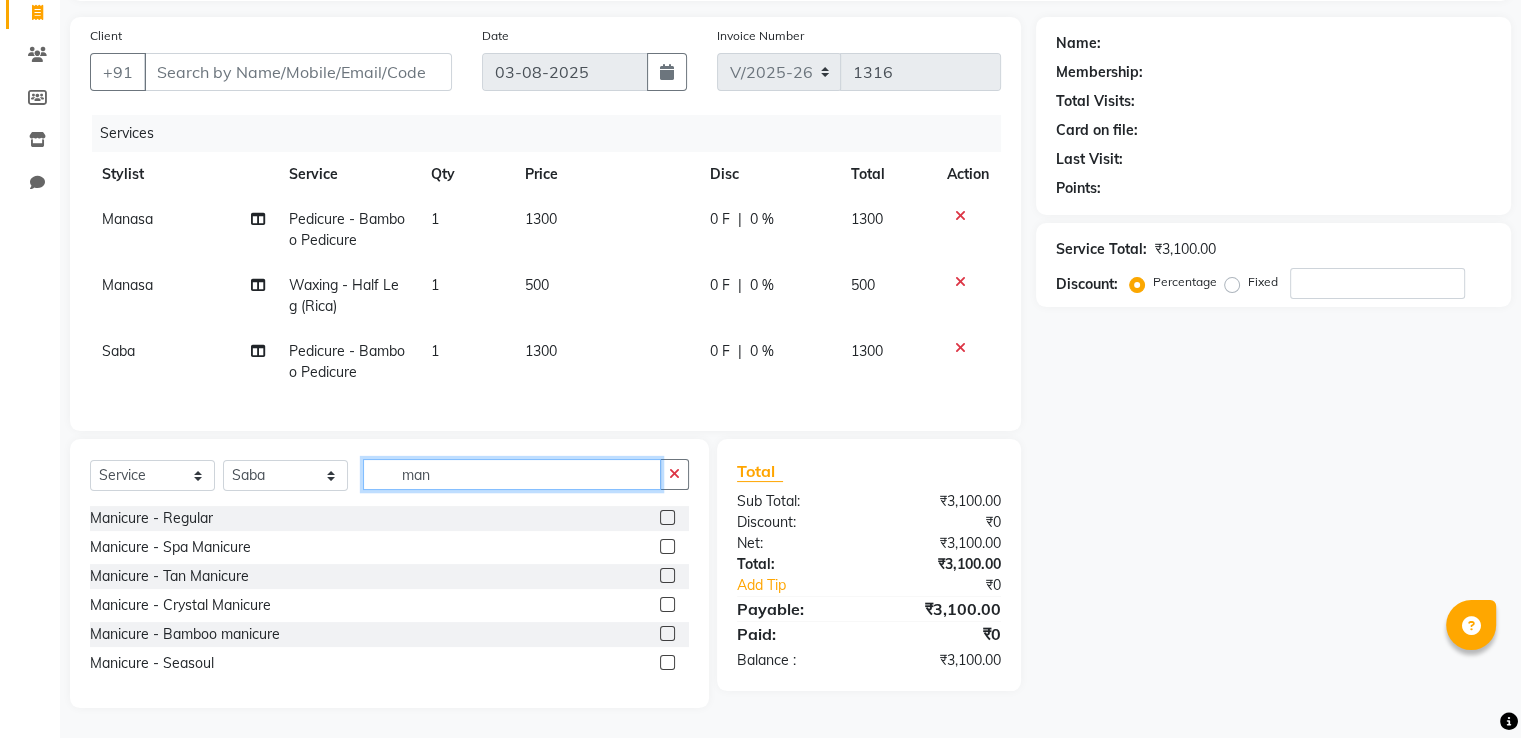 type on "man" 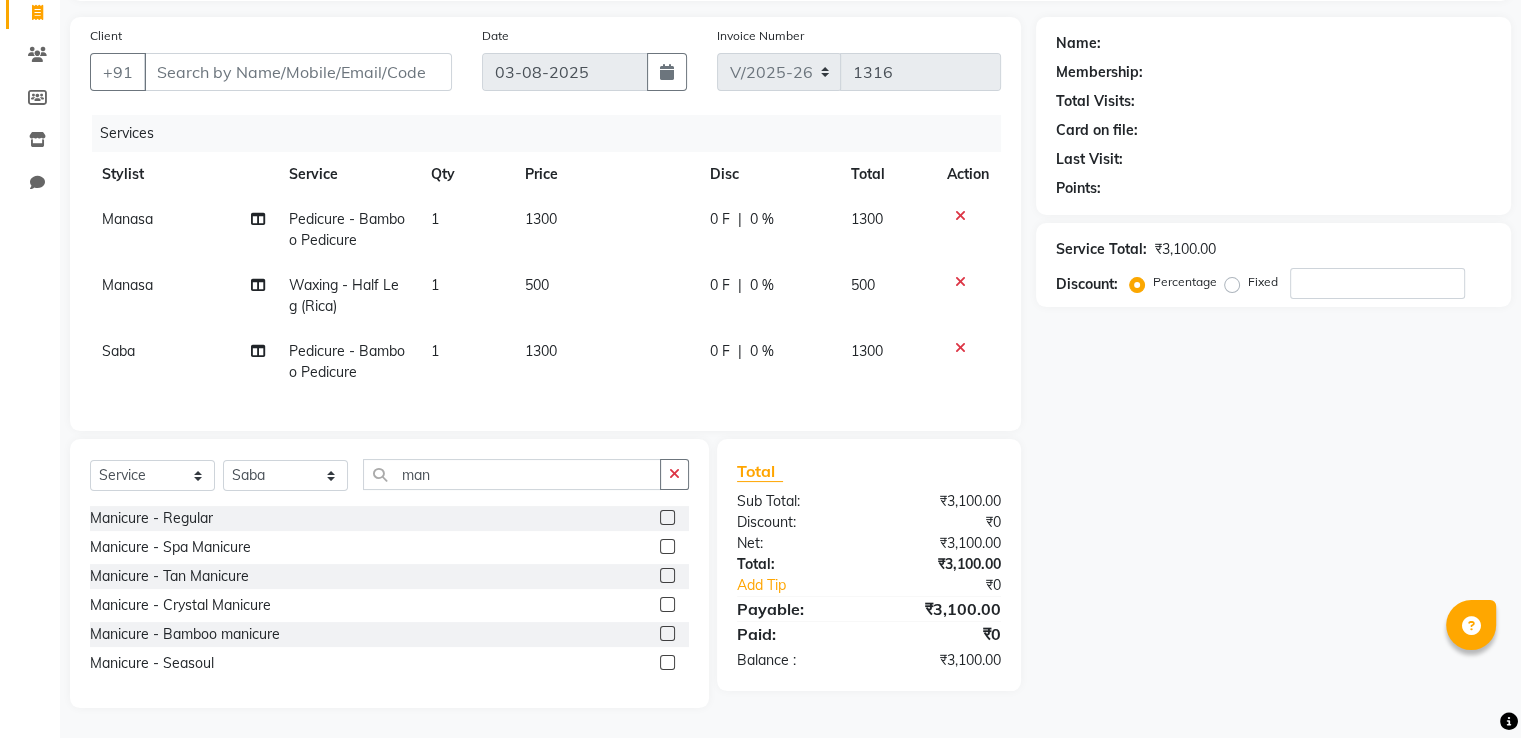 click 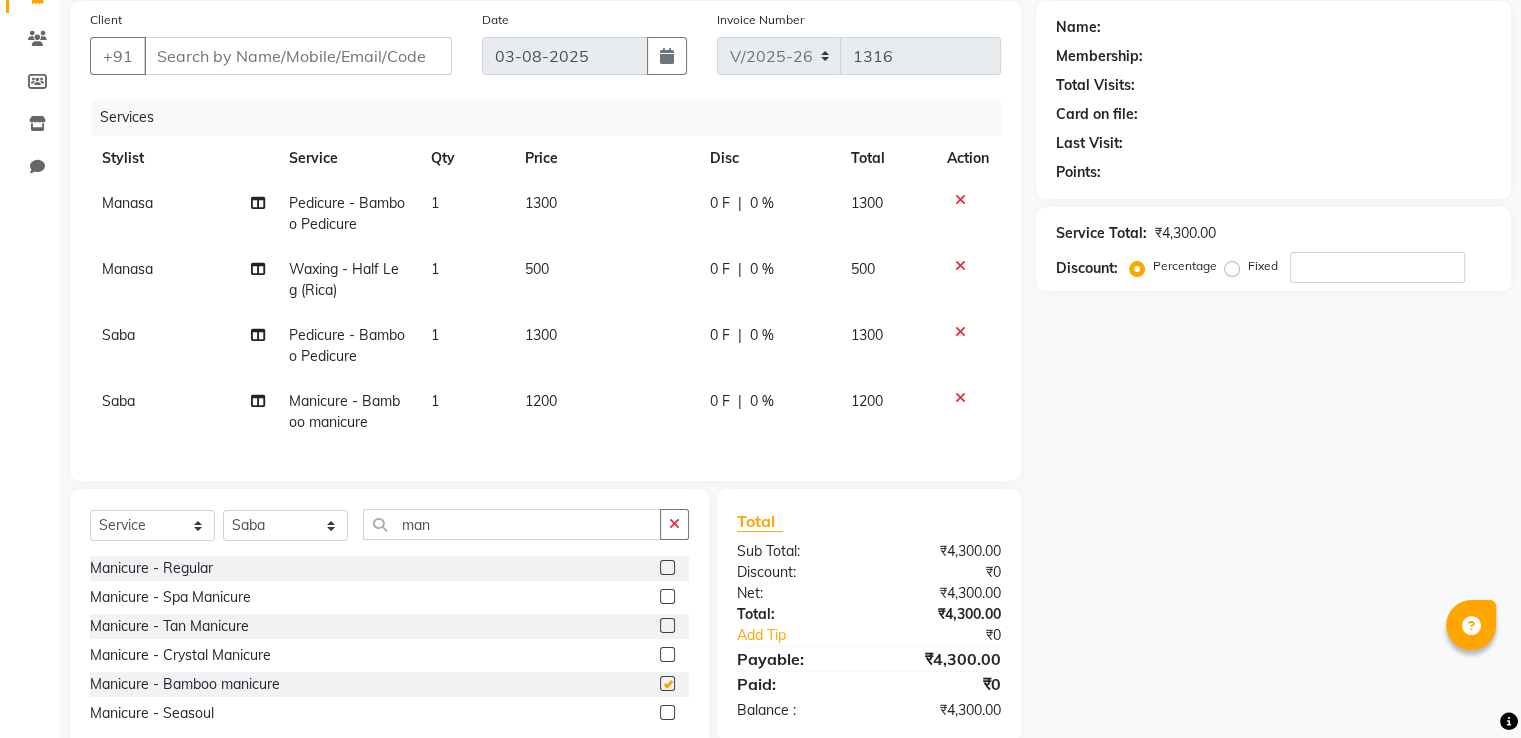 checkbox on "false" 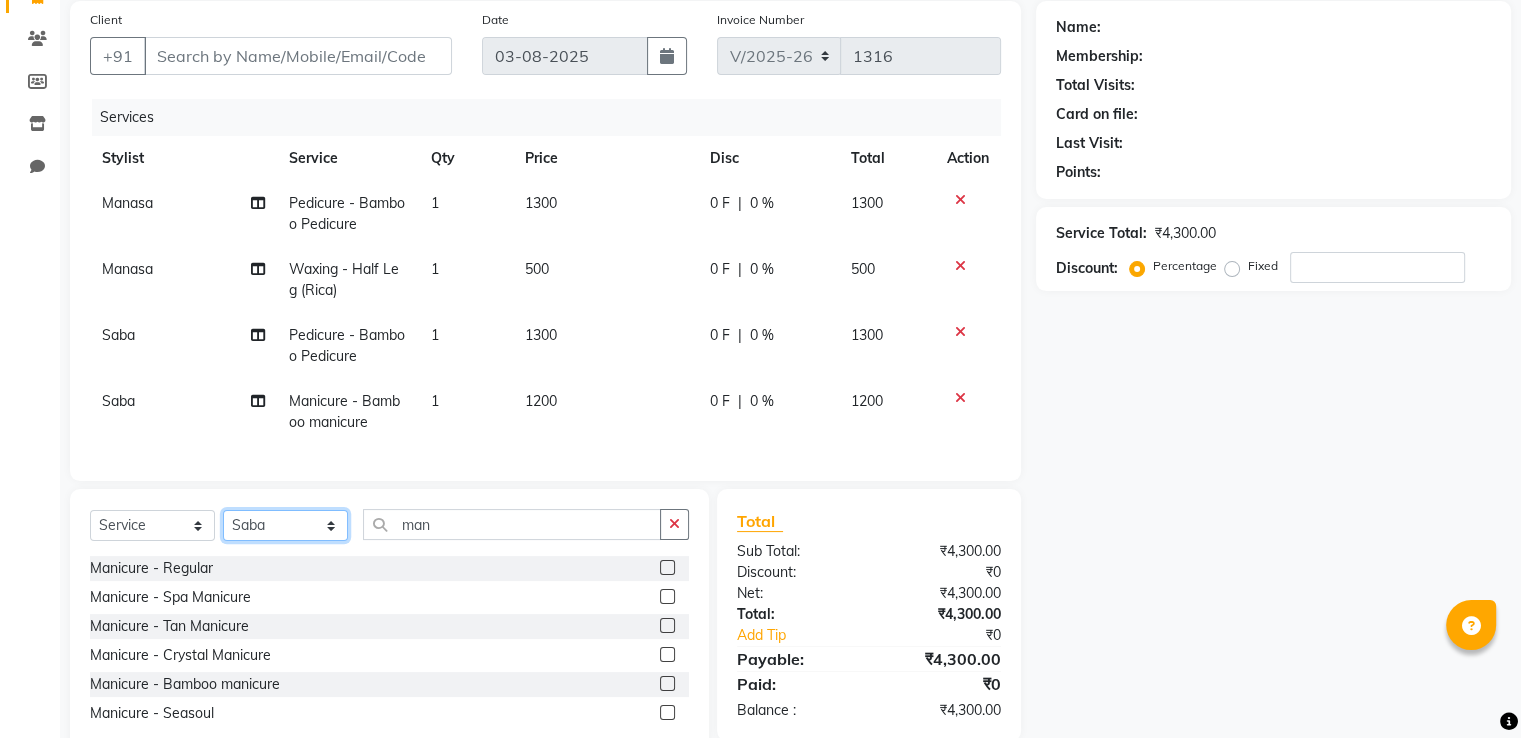 click on "Select Stylist Manasa Ravali Receptionist Renuka Saba saif Soumya J Zeenath" 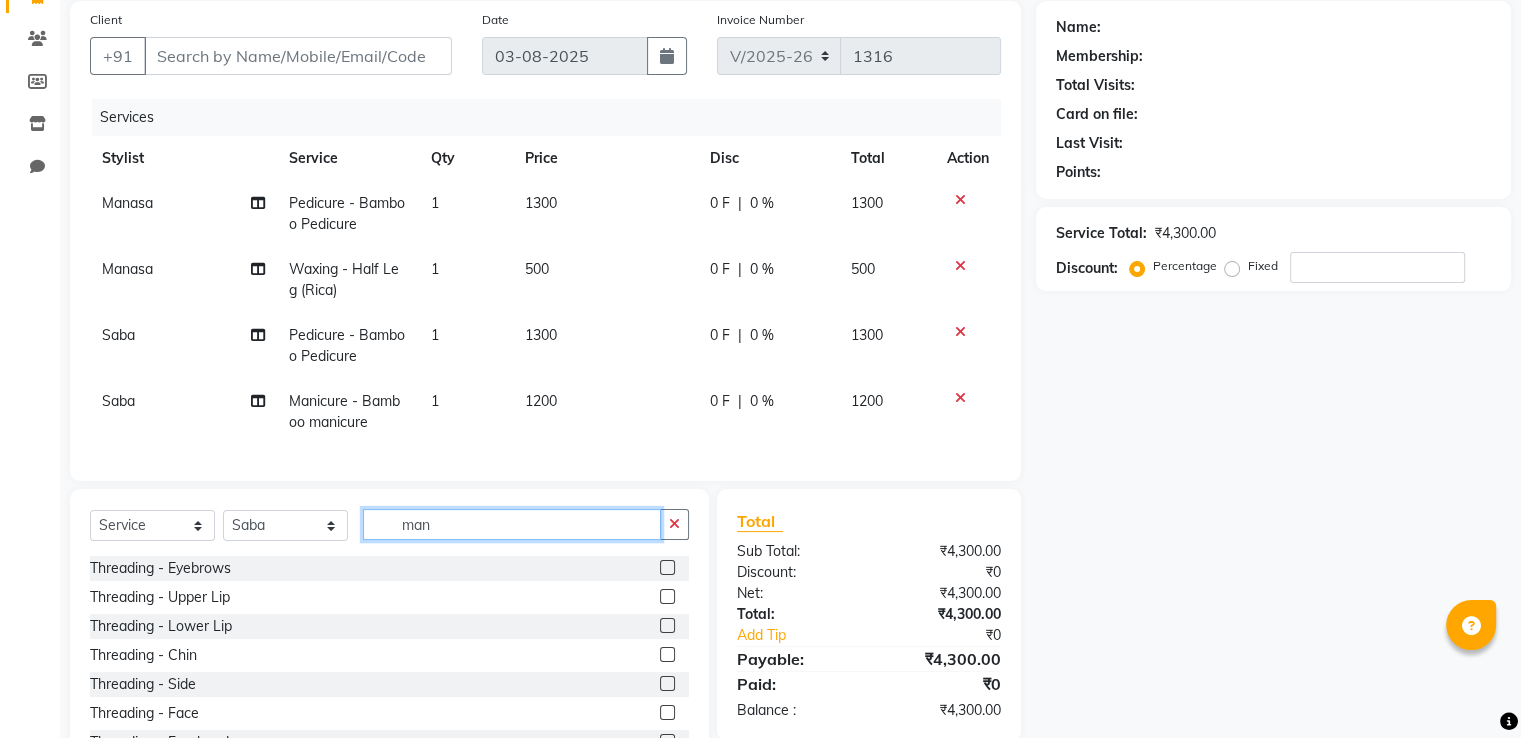 click on "man" 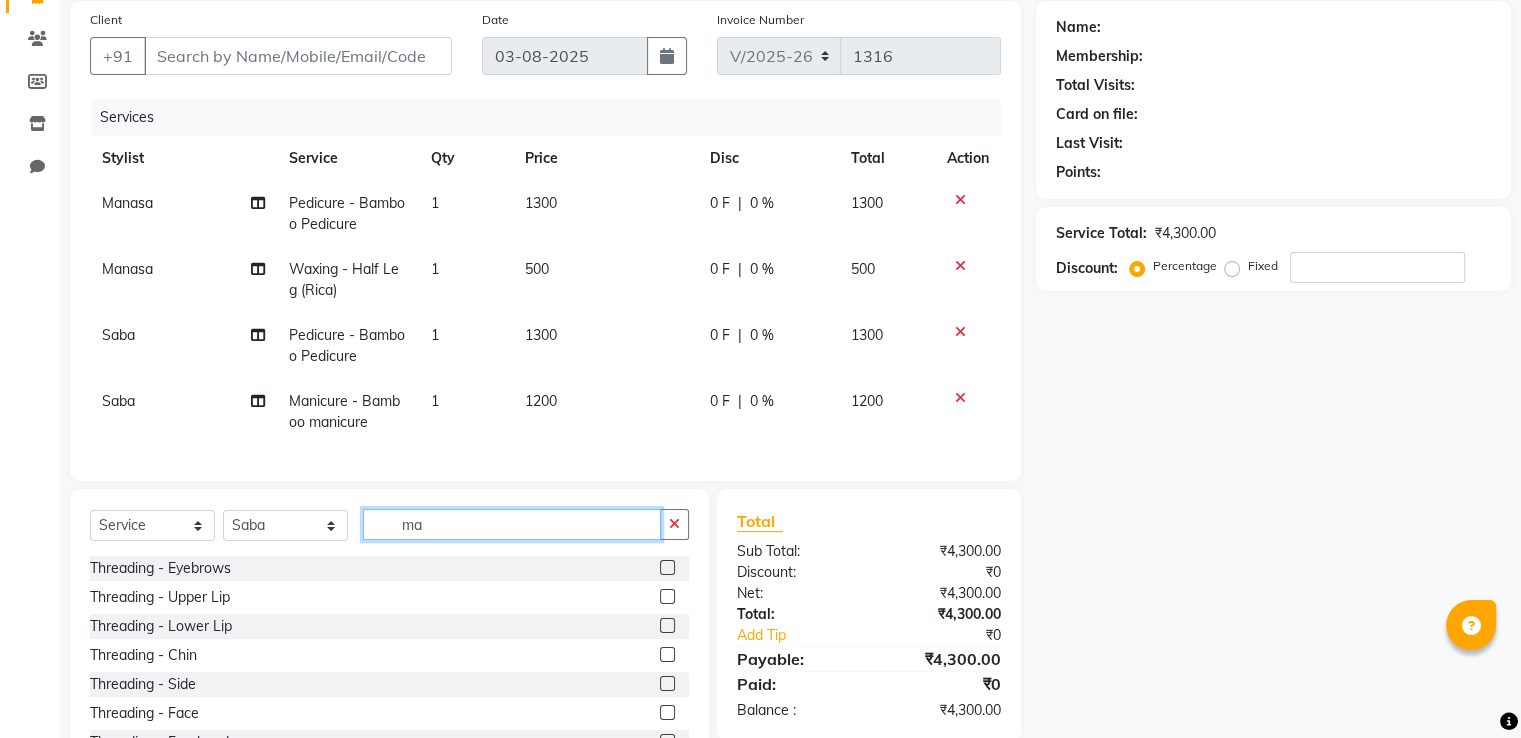 type on "m" 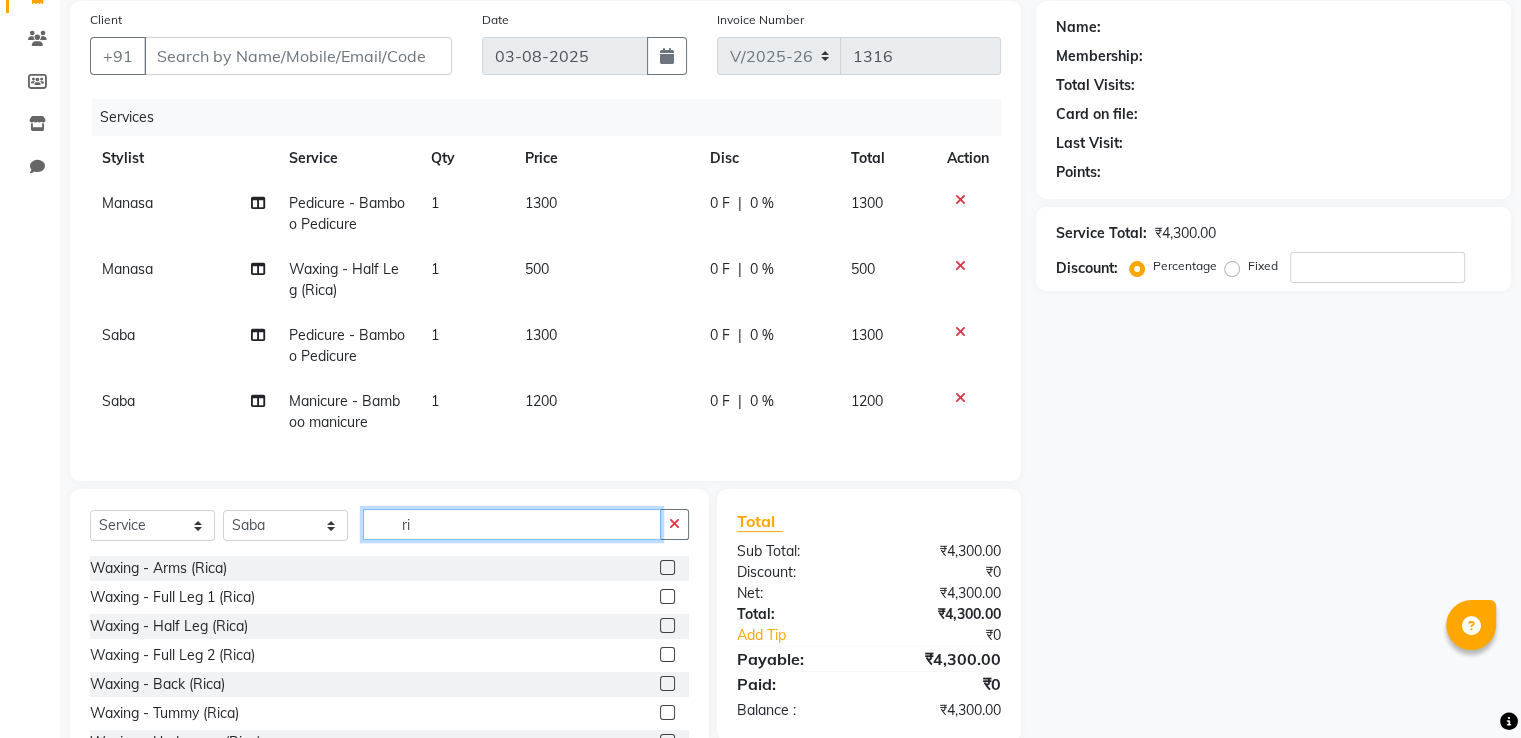 type on "ri" 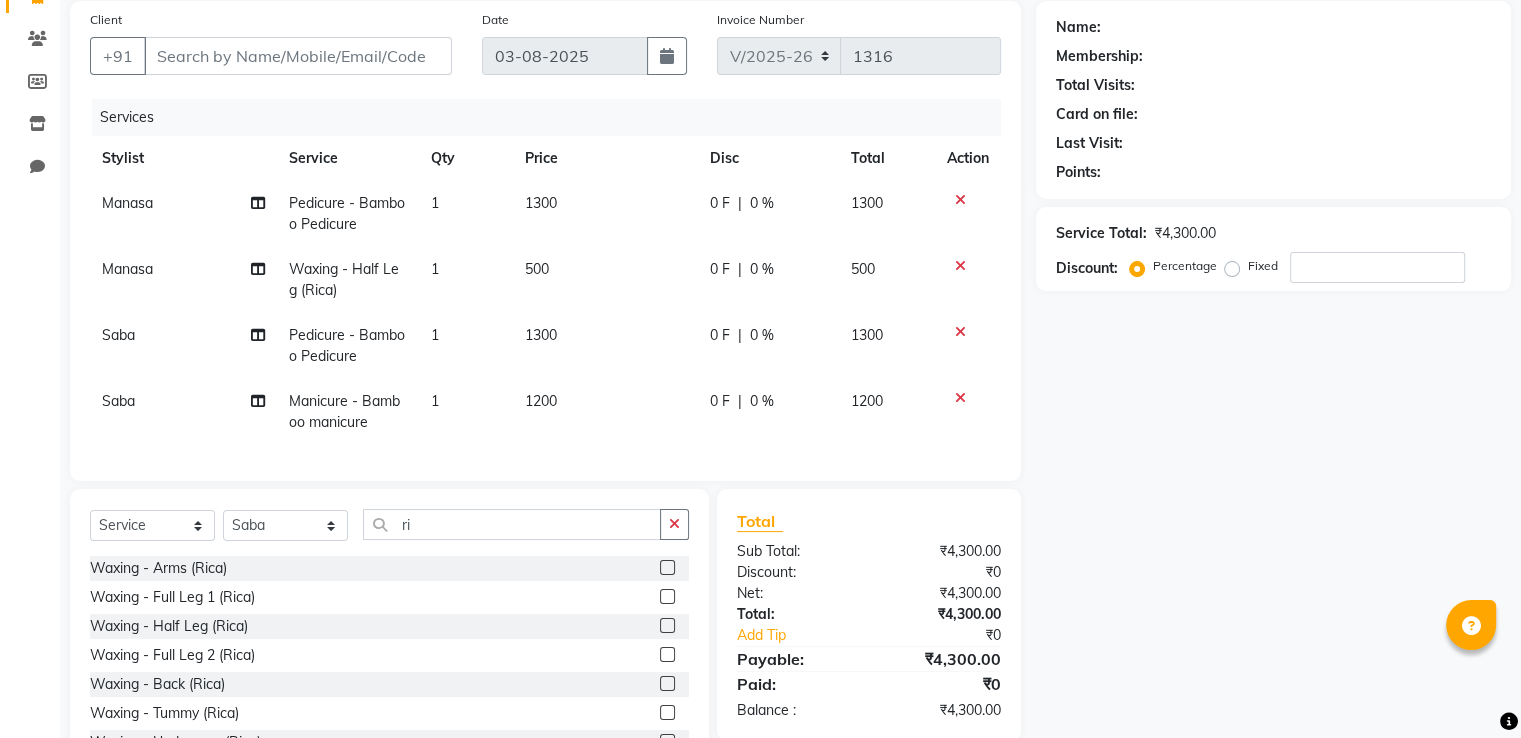 click 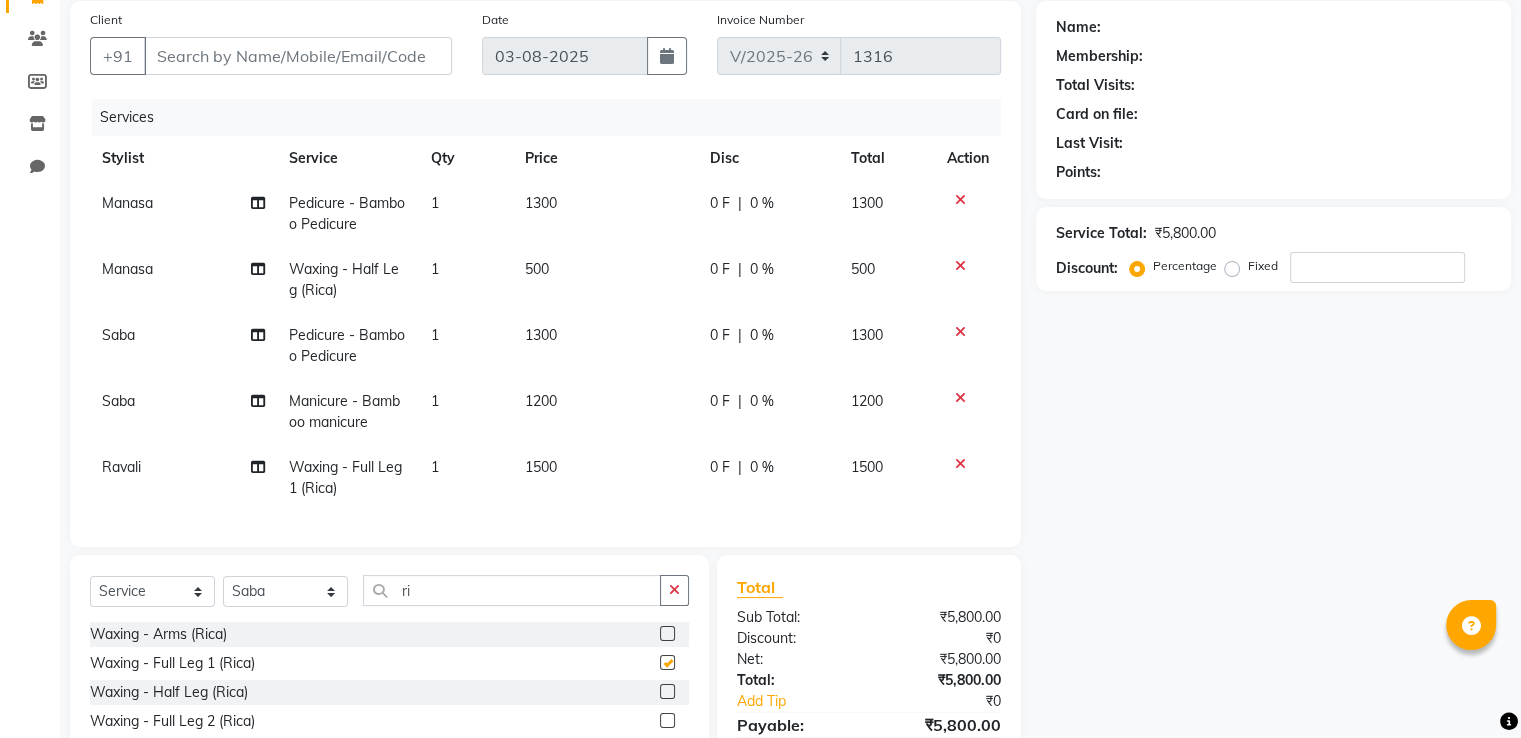 checkbox on "false" 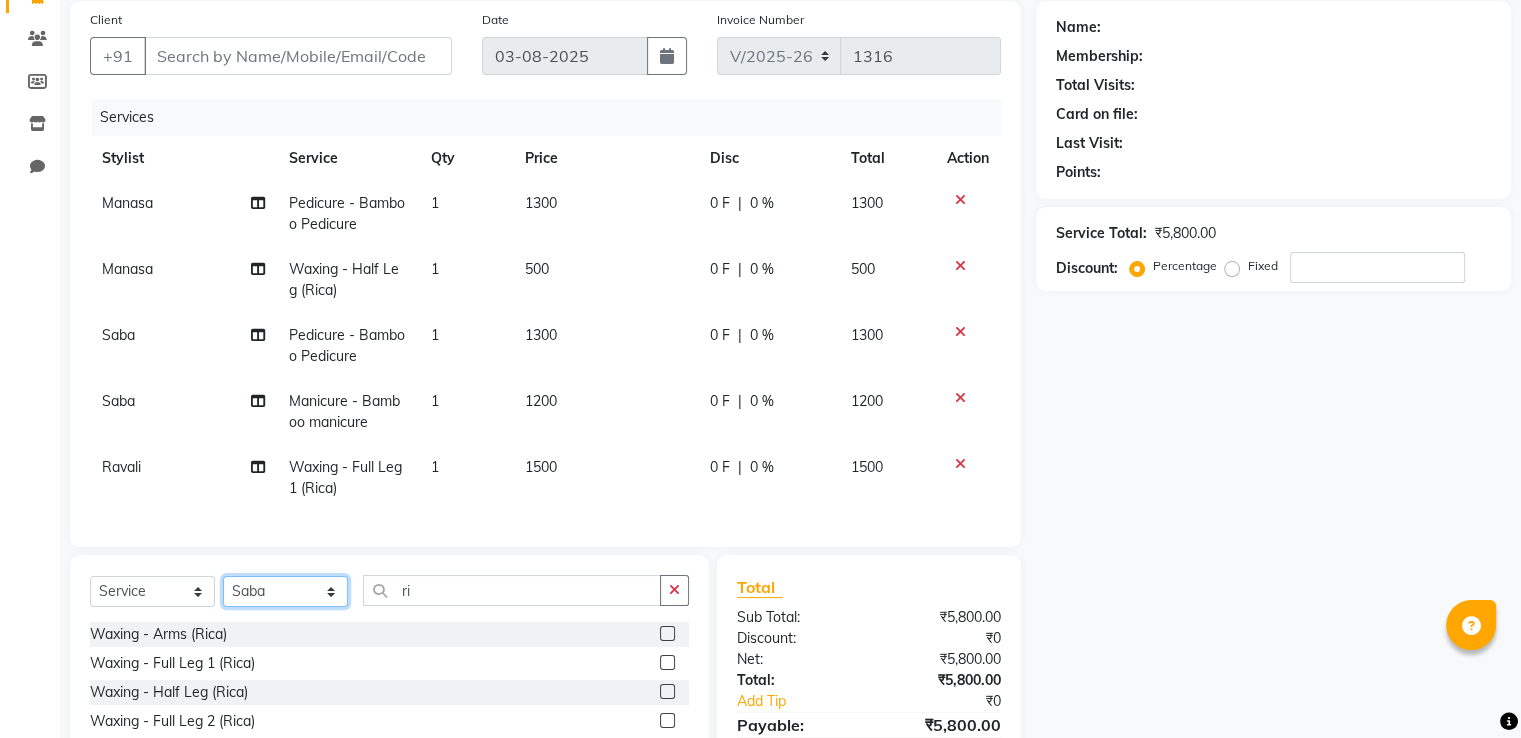 click on "Select Stylist Manasa Ravali Receptionist Renuka Saba saif Soumya J Zeenath" 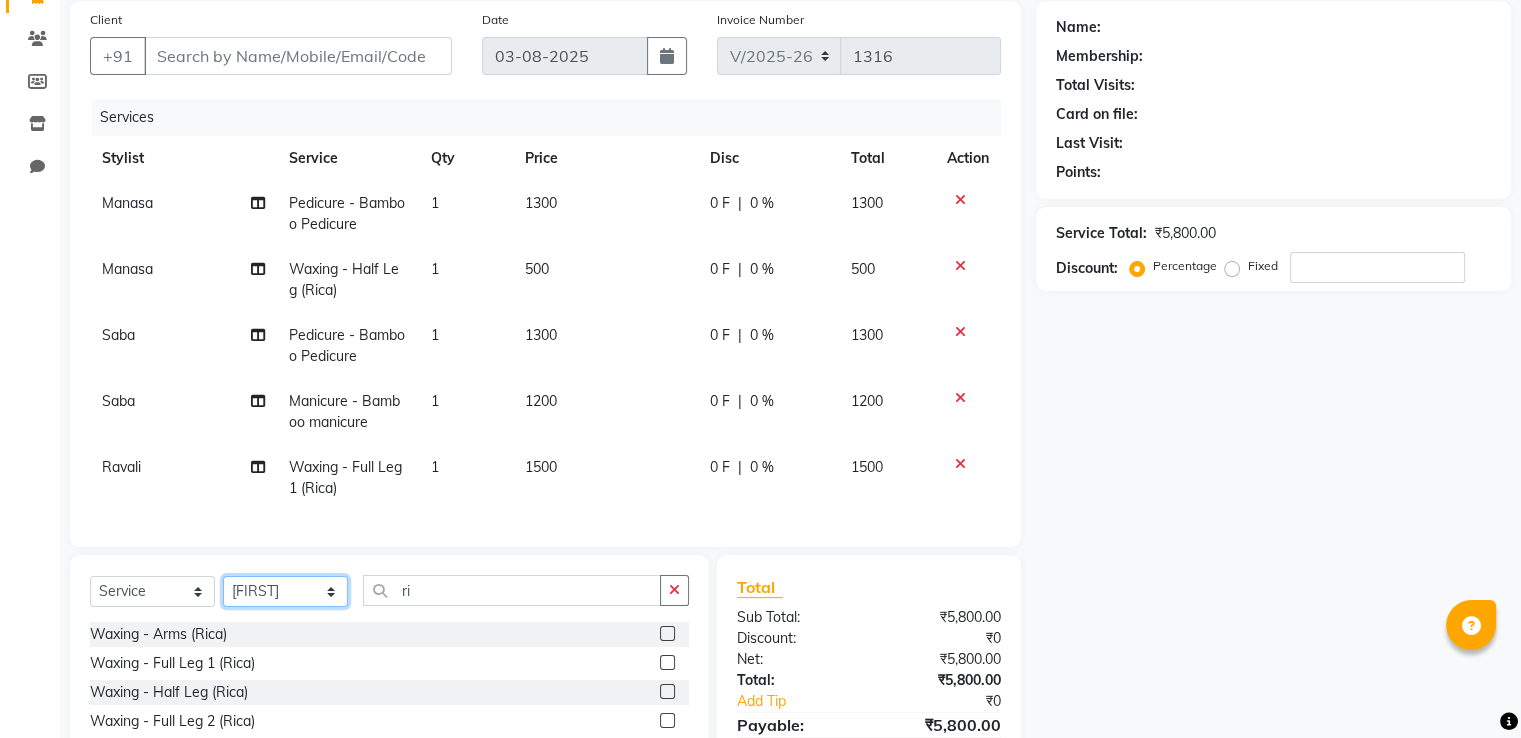 click on "Select Stylist Manasa Ravali Receptionist Renuka Saba saif Soumya J Zeenath" 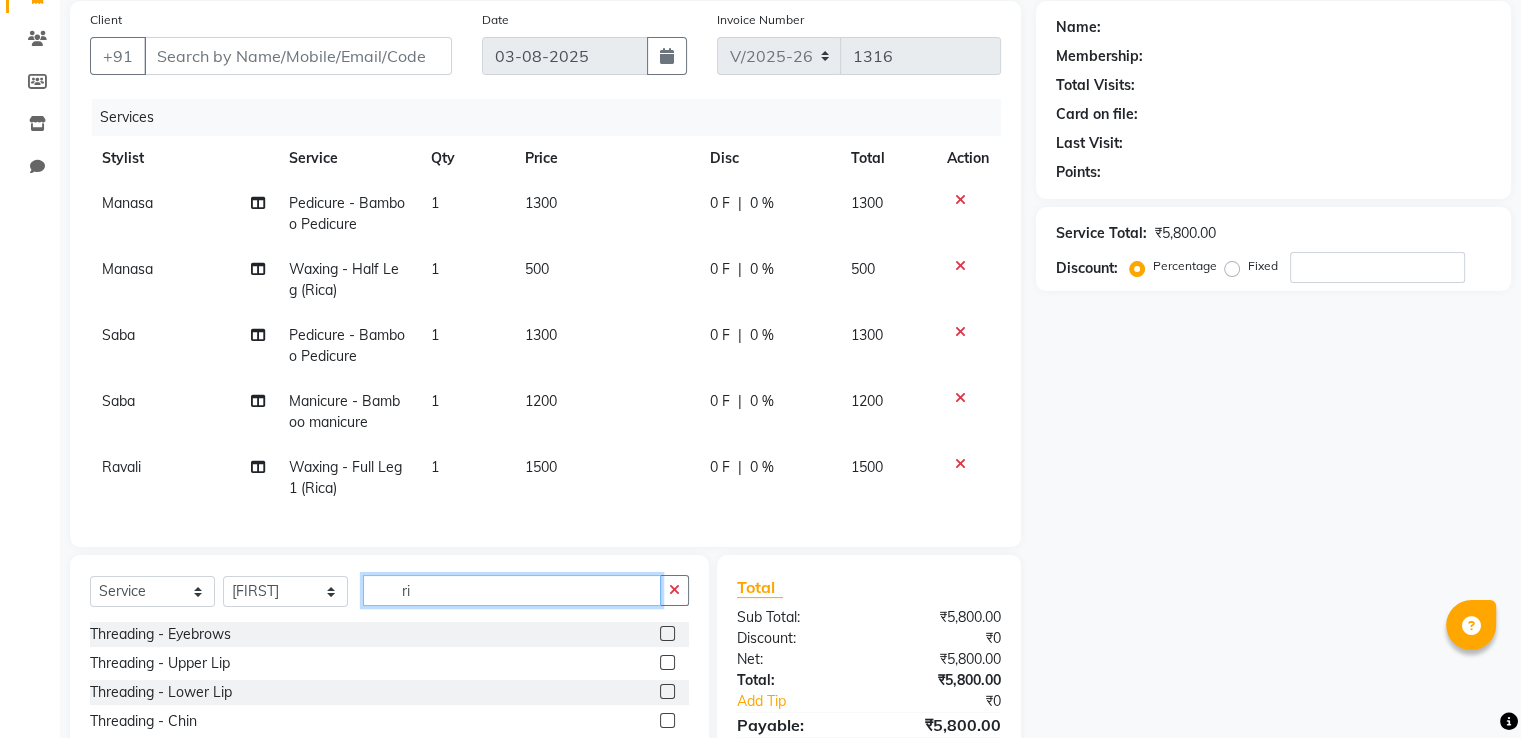click on "ri" 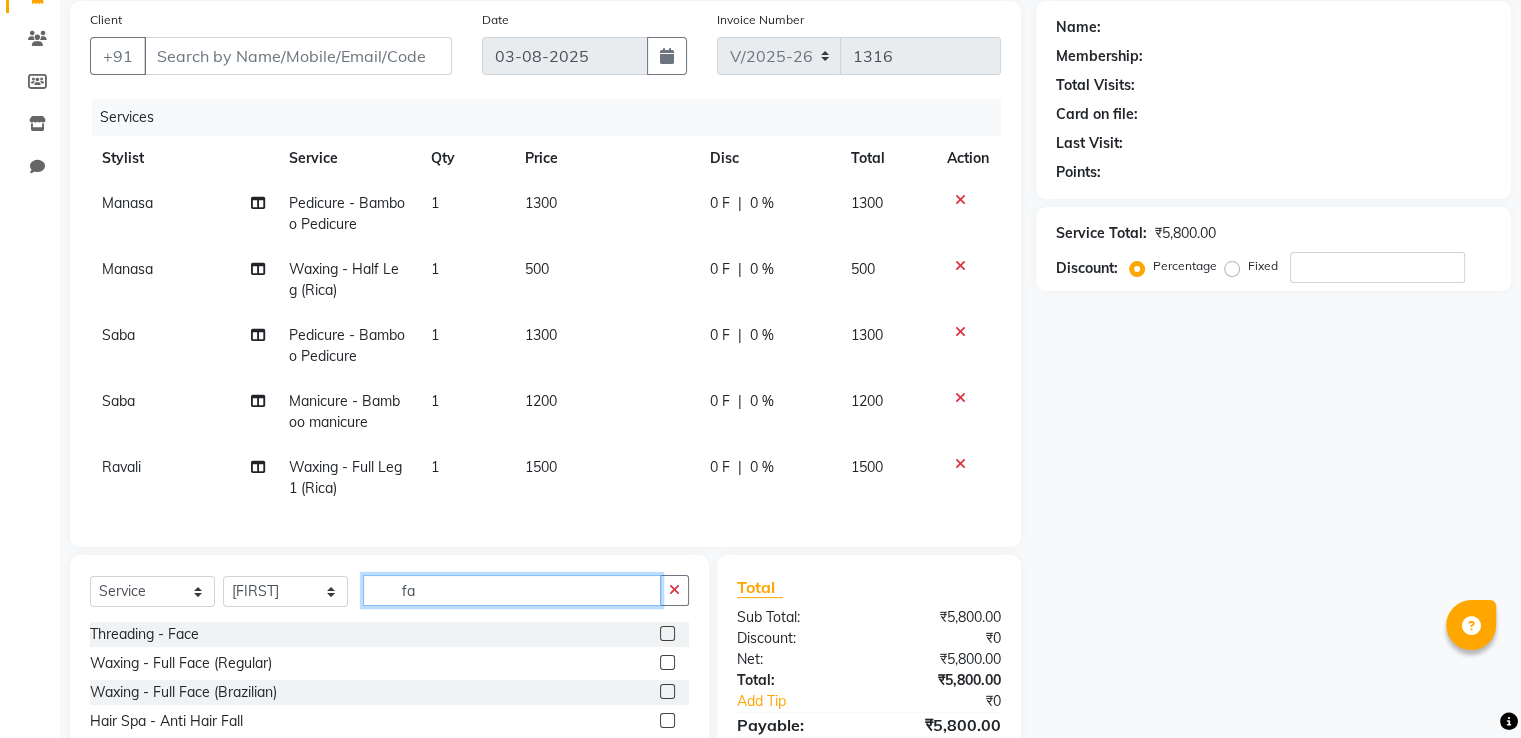 type on "f" 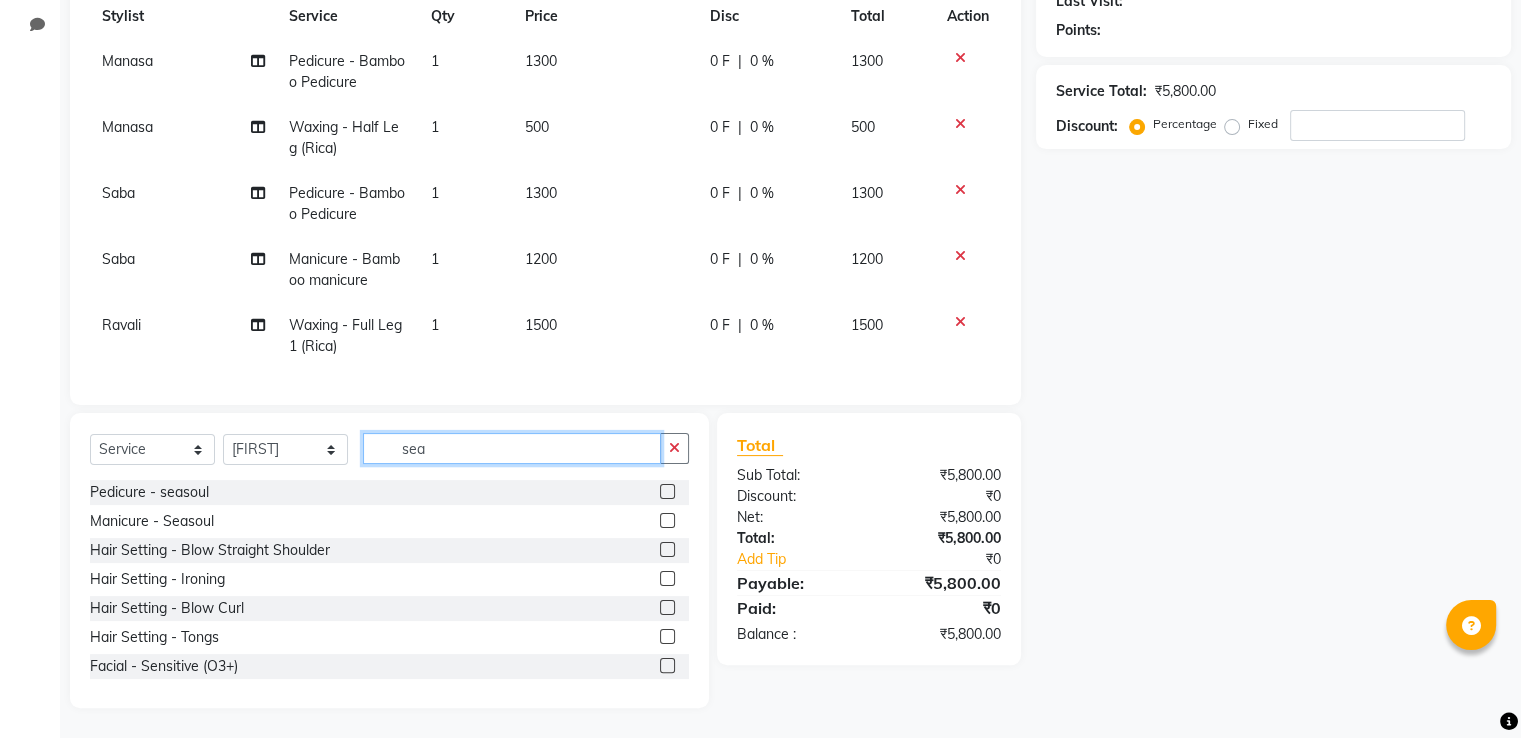 scroll, scrollTop: 264, scrollLeft: 0, axis: vertical 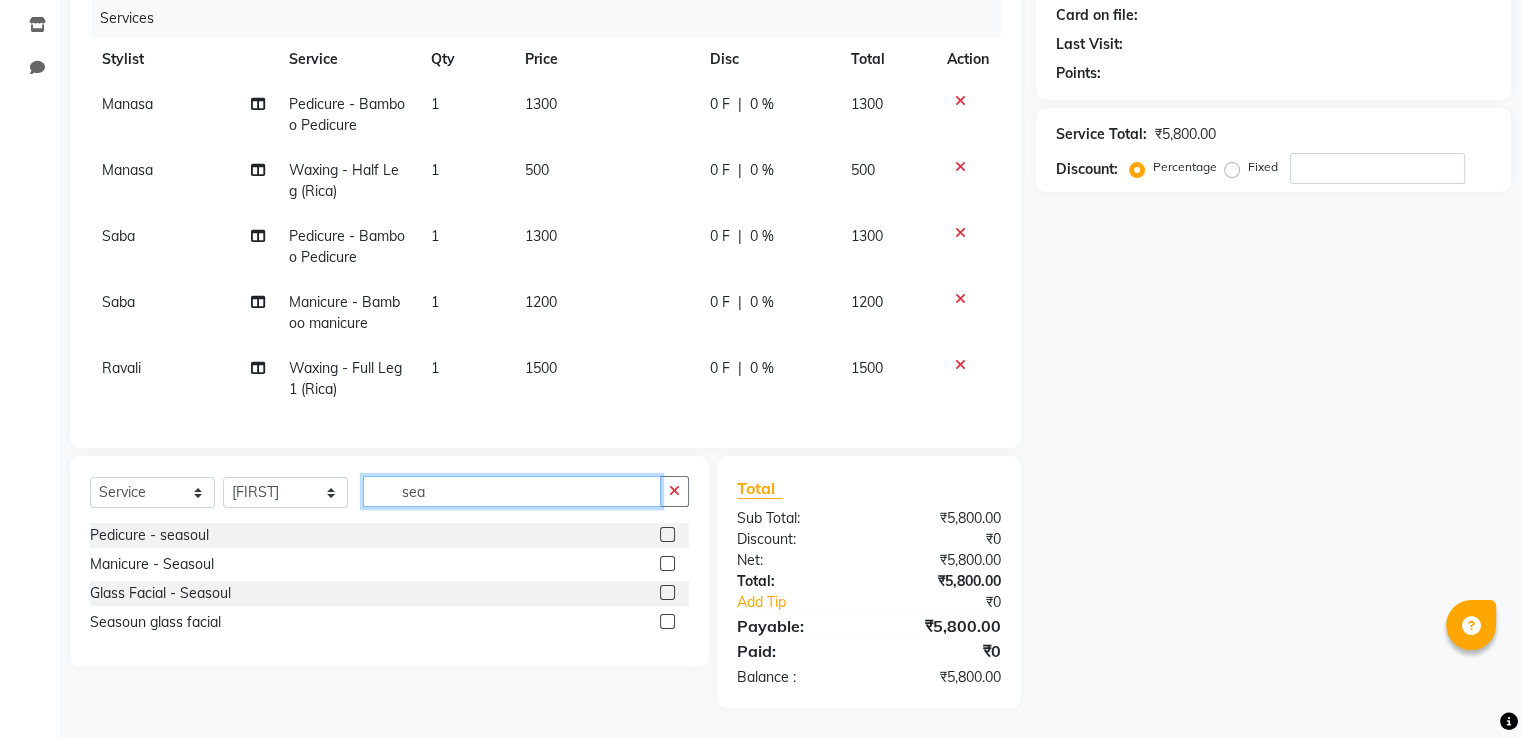 type on "sea" 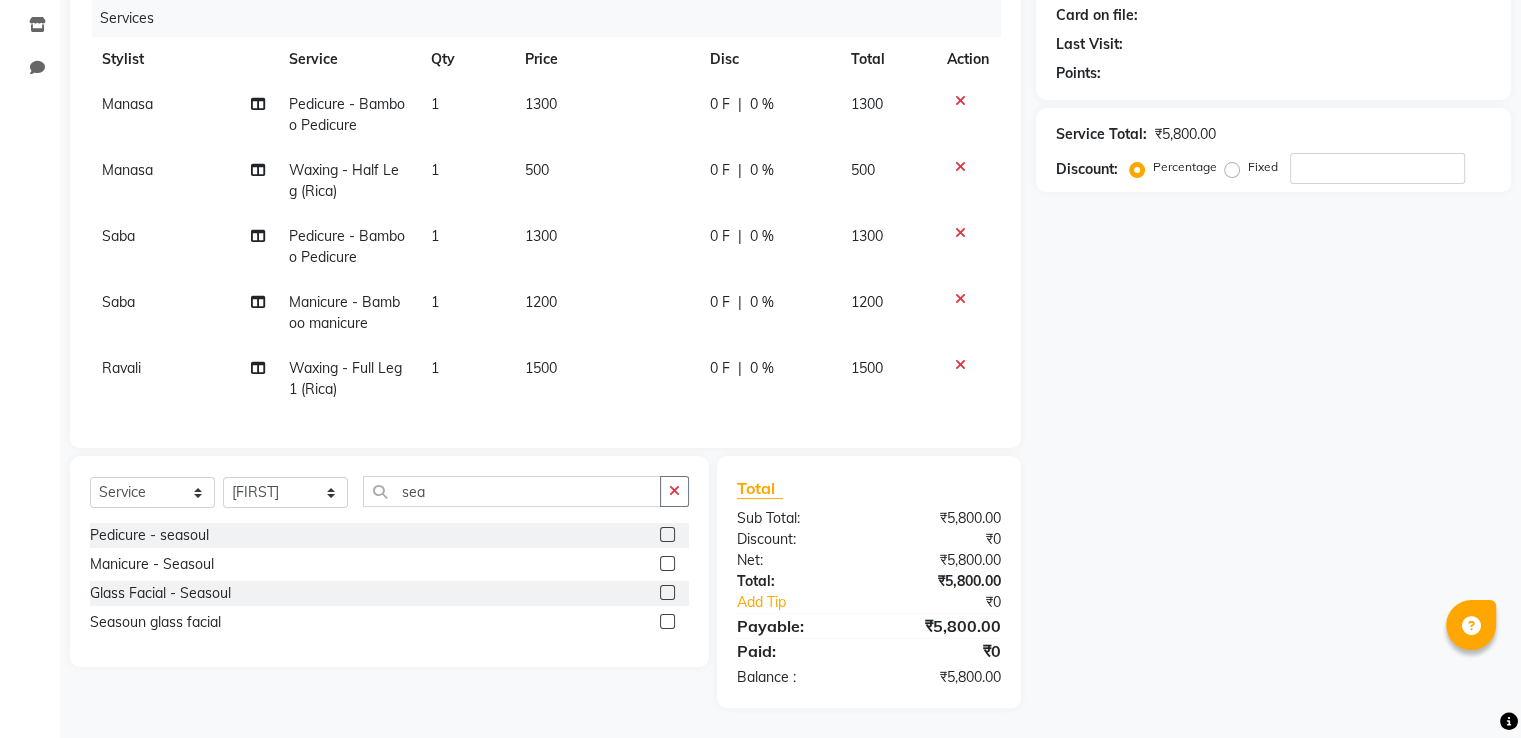 click 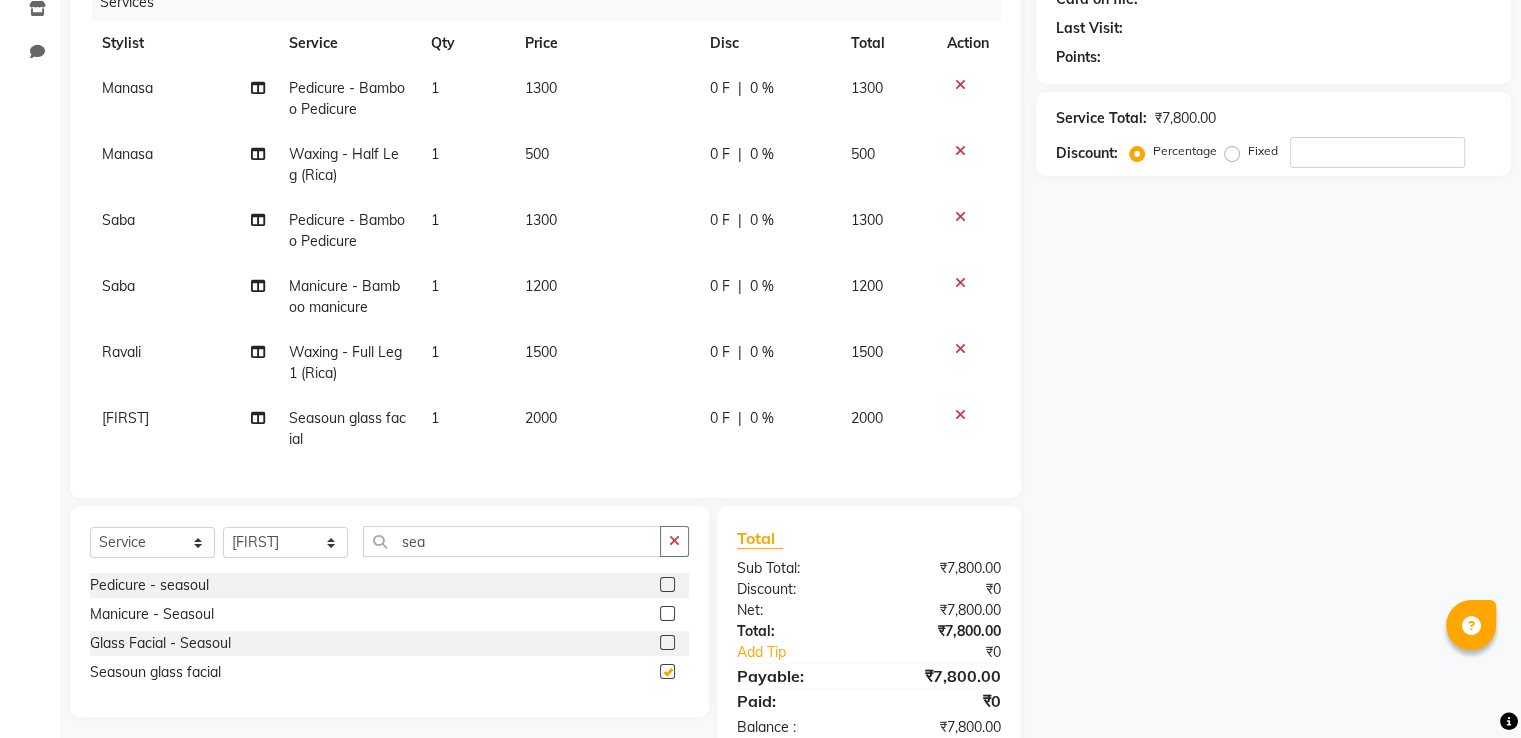 checkbox on "false" 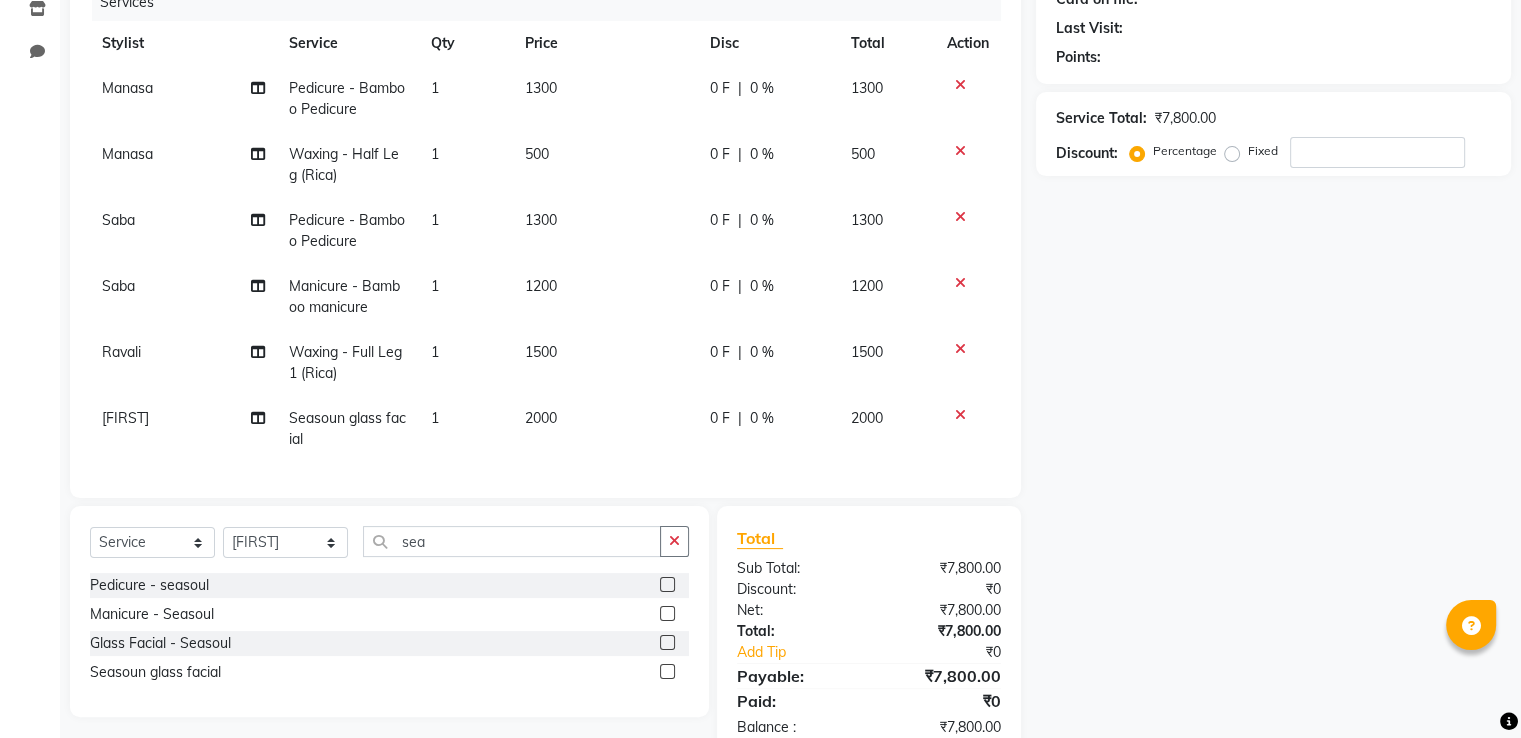 click on "2000" 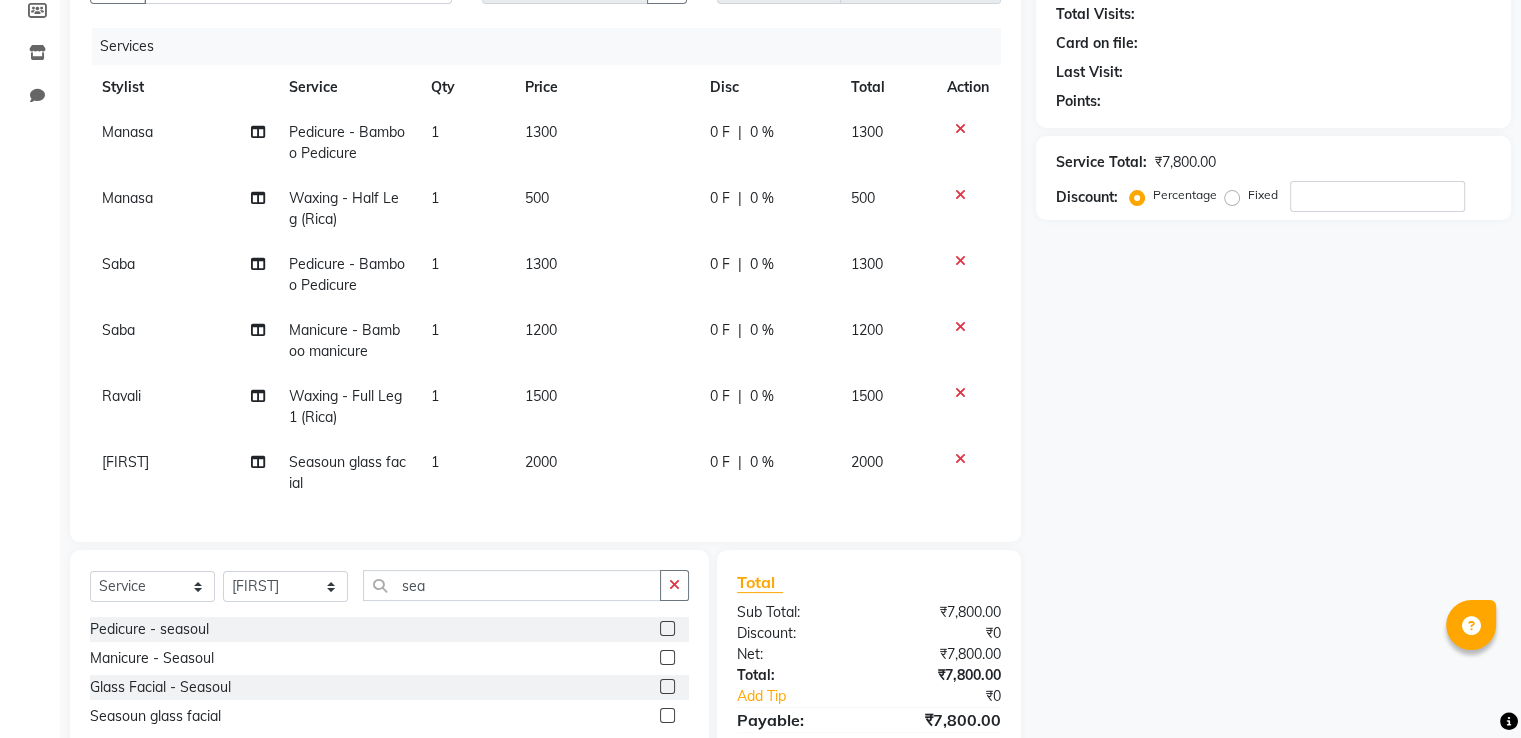 select on "2479" 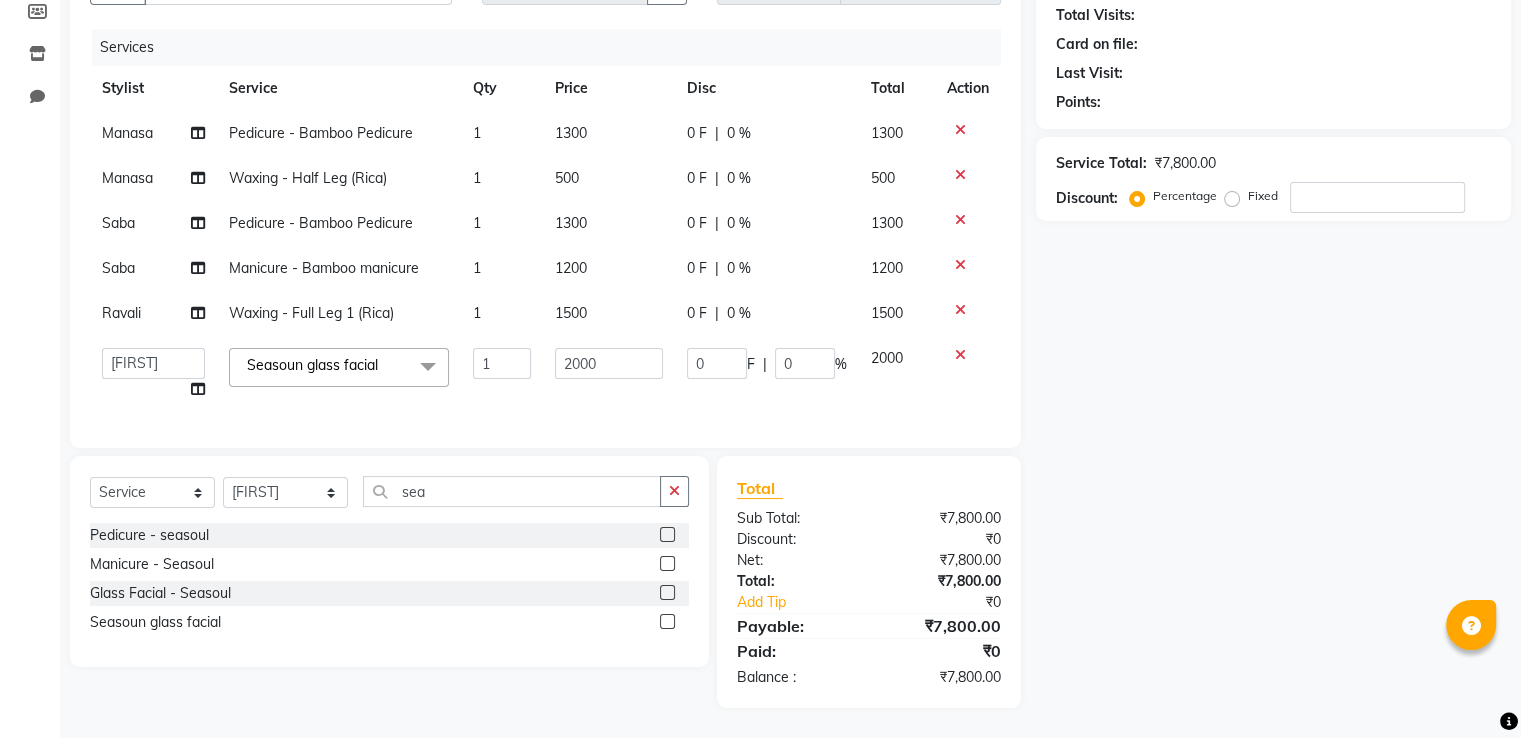 scroll, scrollTop: 235, scrollLeft: 0, axis: vertical 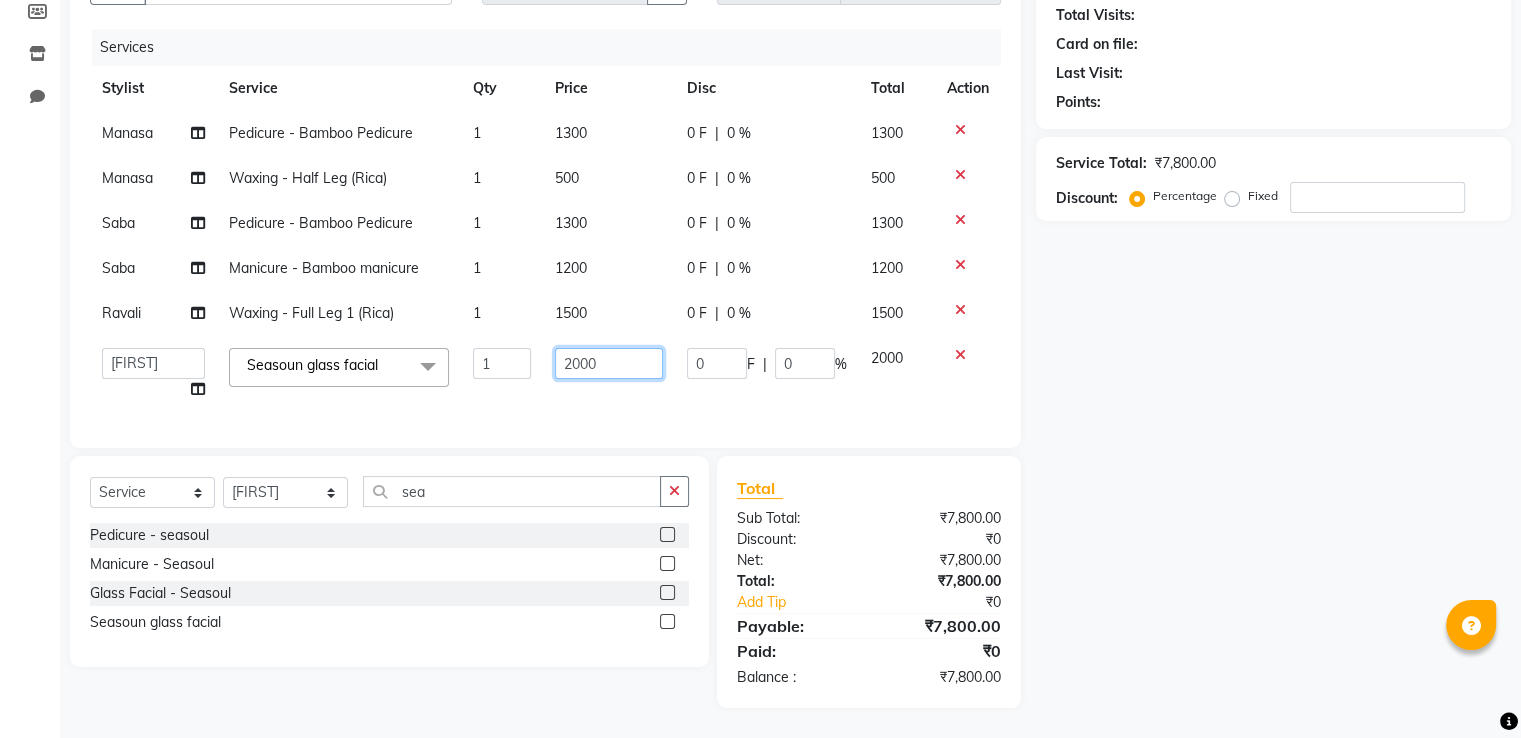 click on "2000" 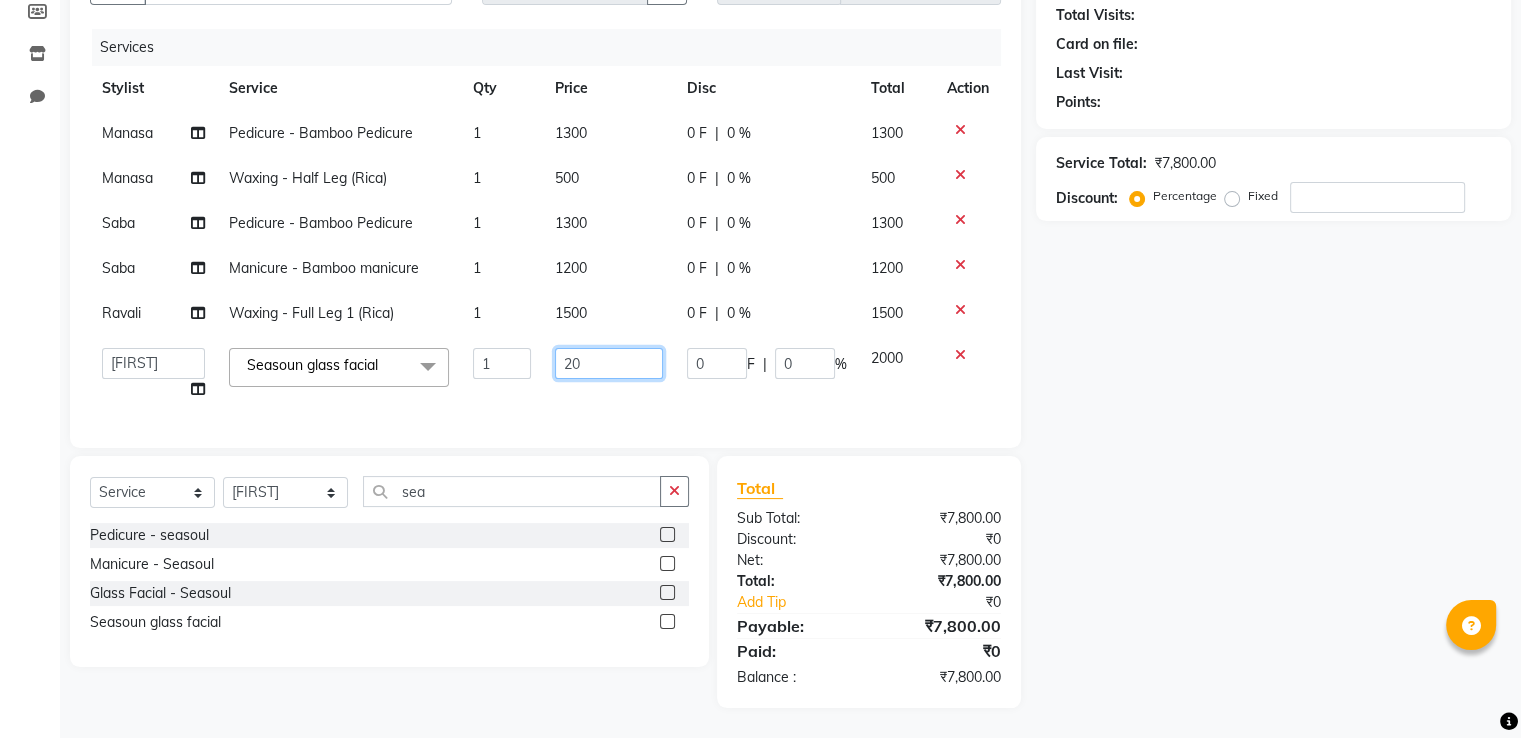 type on "2" 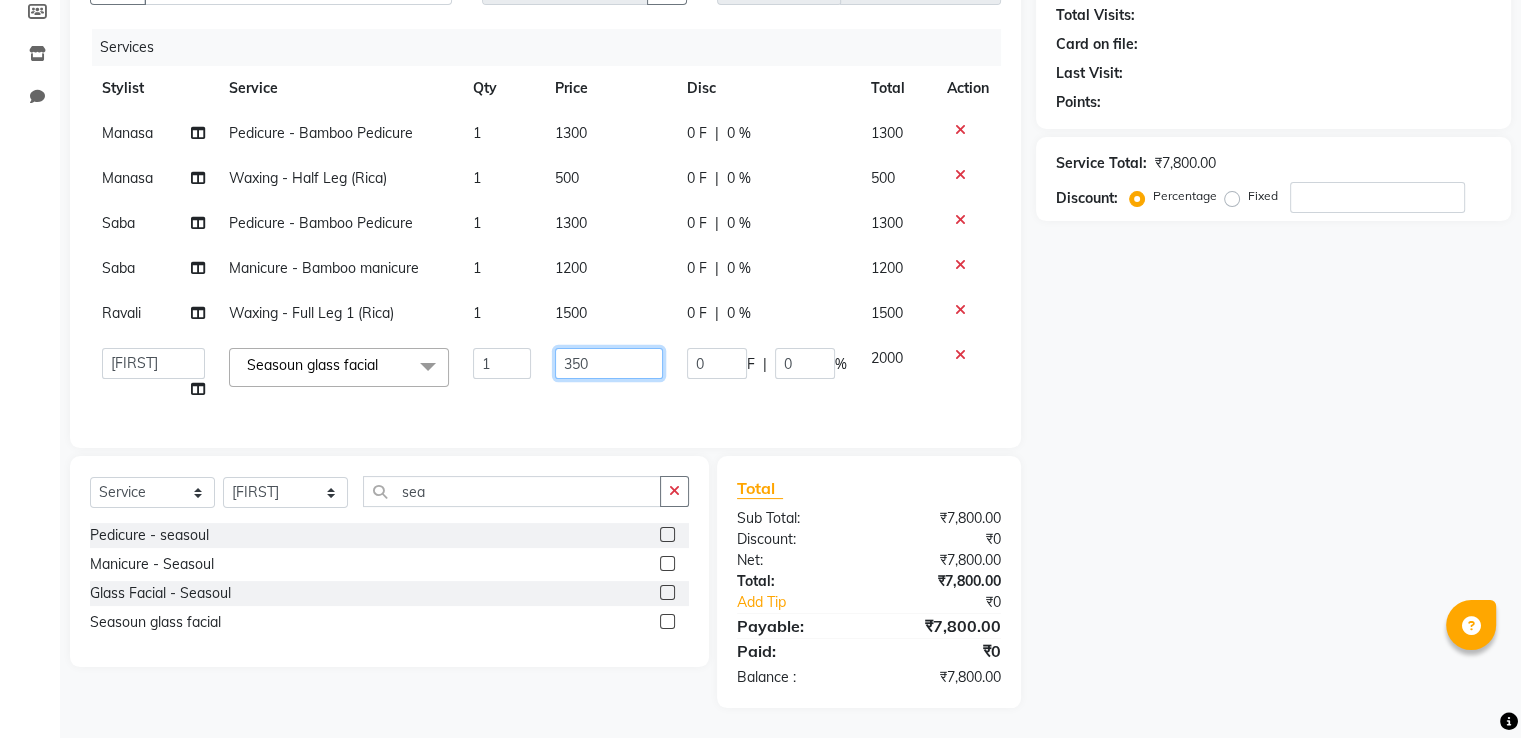 type on "3500" 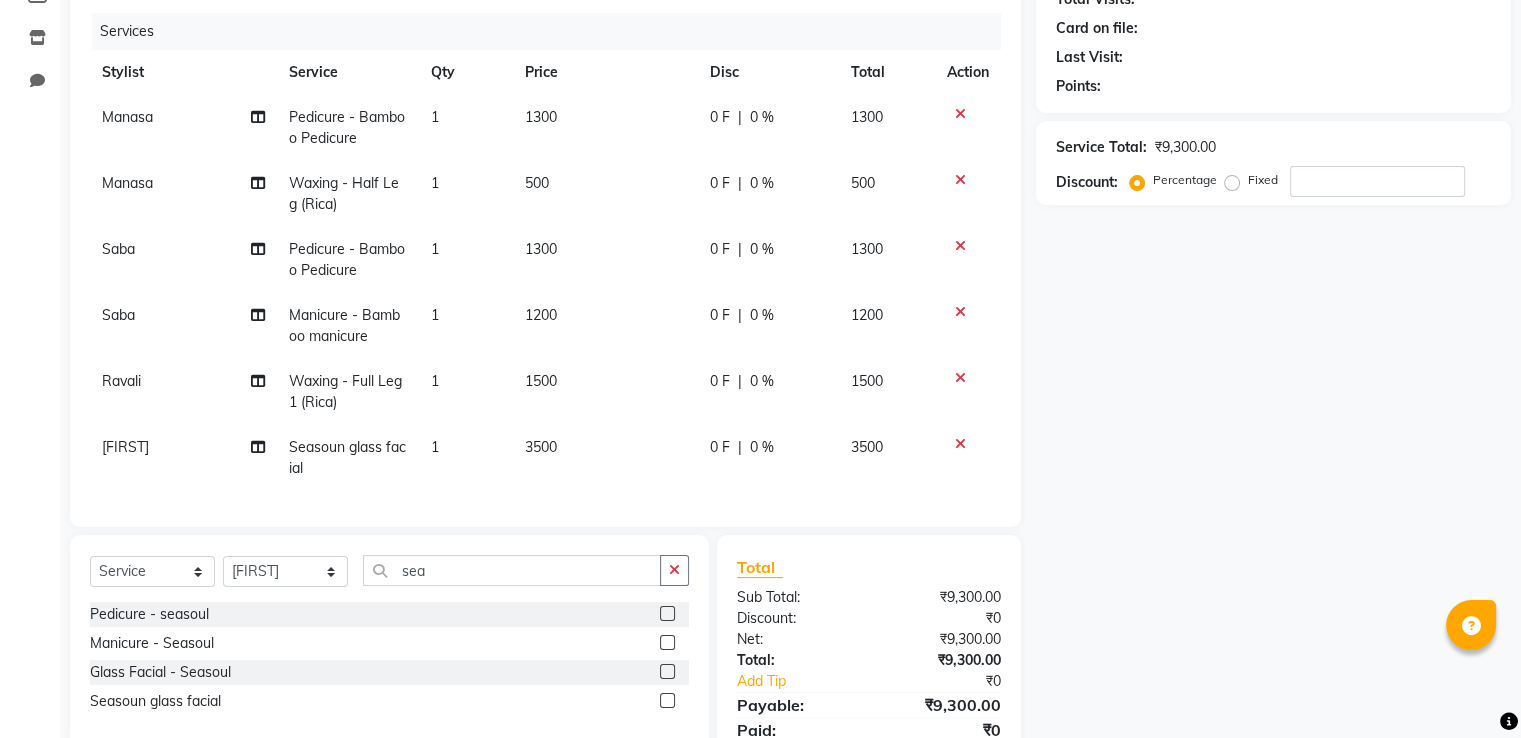click on "Manasa Pedicure - Bamboo Pedicure 1 1300 0 F | 0 % 1300 Manasa Waxing - Half Leg (Rica) 1 500 0 F | 0 % 500 Saba Pedicure - Bamboo Pedicure 1 1300 0 F | 0 % 1300 Saba Manicure - Bamboo manicure 1 1200 0 F | 0 % 1200 Ravali Waxing - Full Leg 1 (Rica) 1 1500 0 F | 0 % 1500 Zeenath Seasoun glass facial 1 3500 0 F | 0 % 3500" 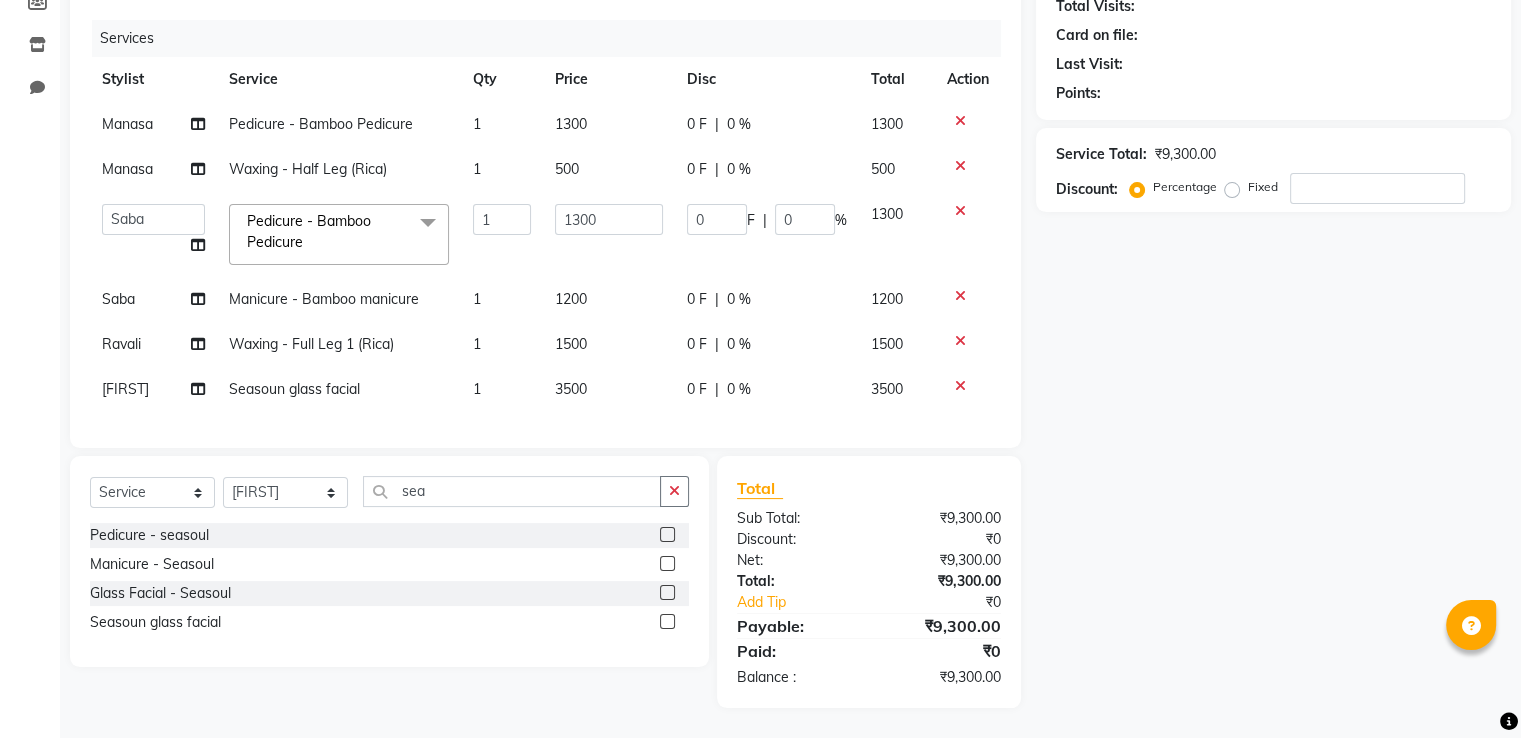 scroll, scrollTop: 235, scrollLeft: 0, axis: vertical 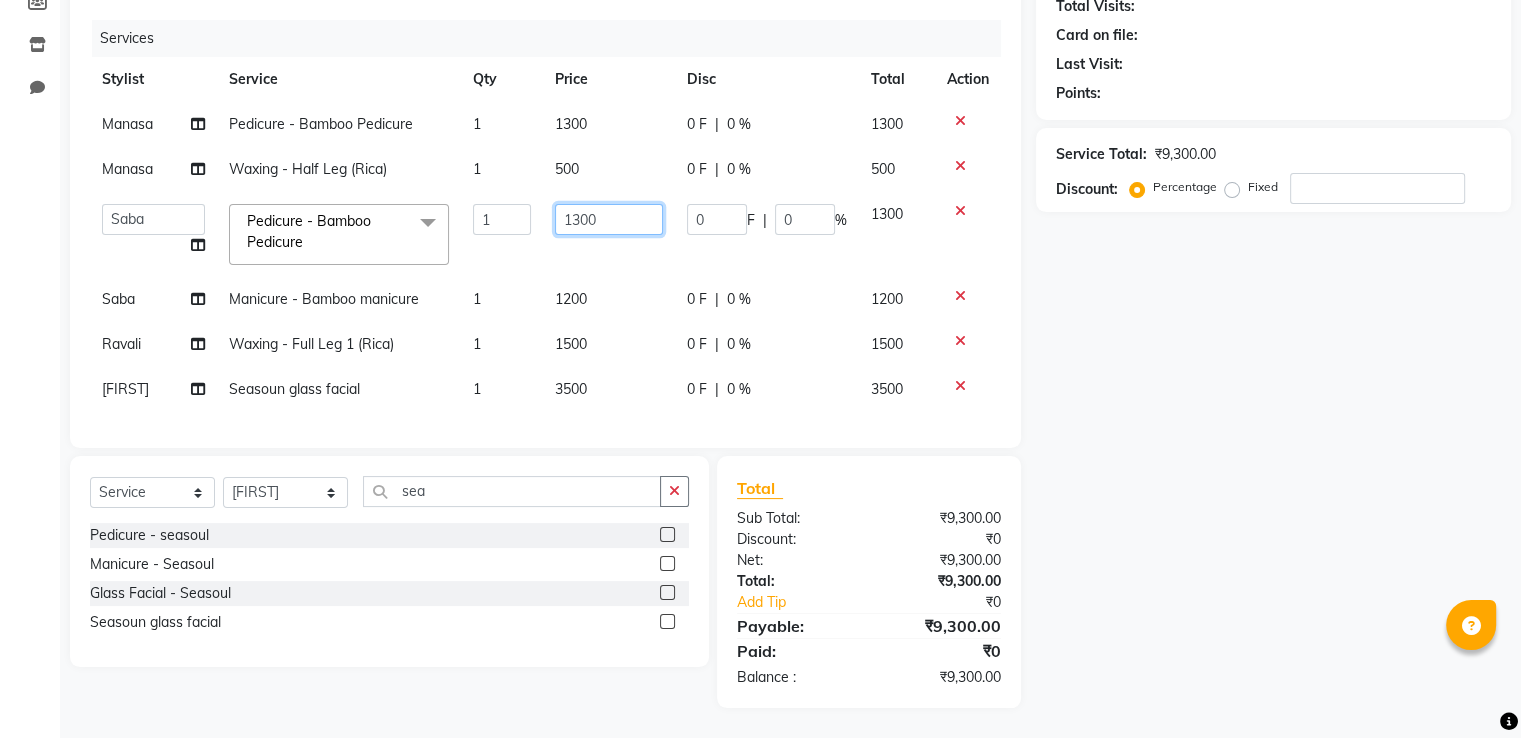 click on "1300" 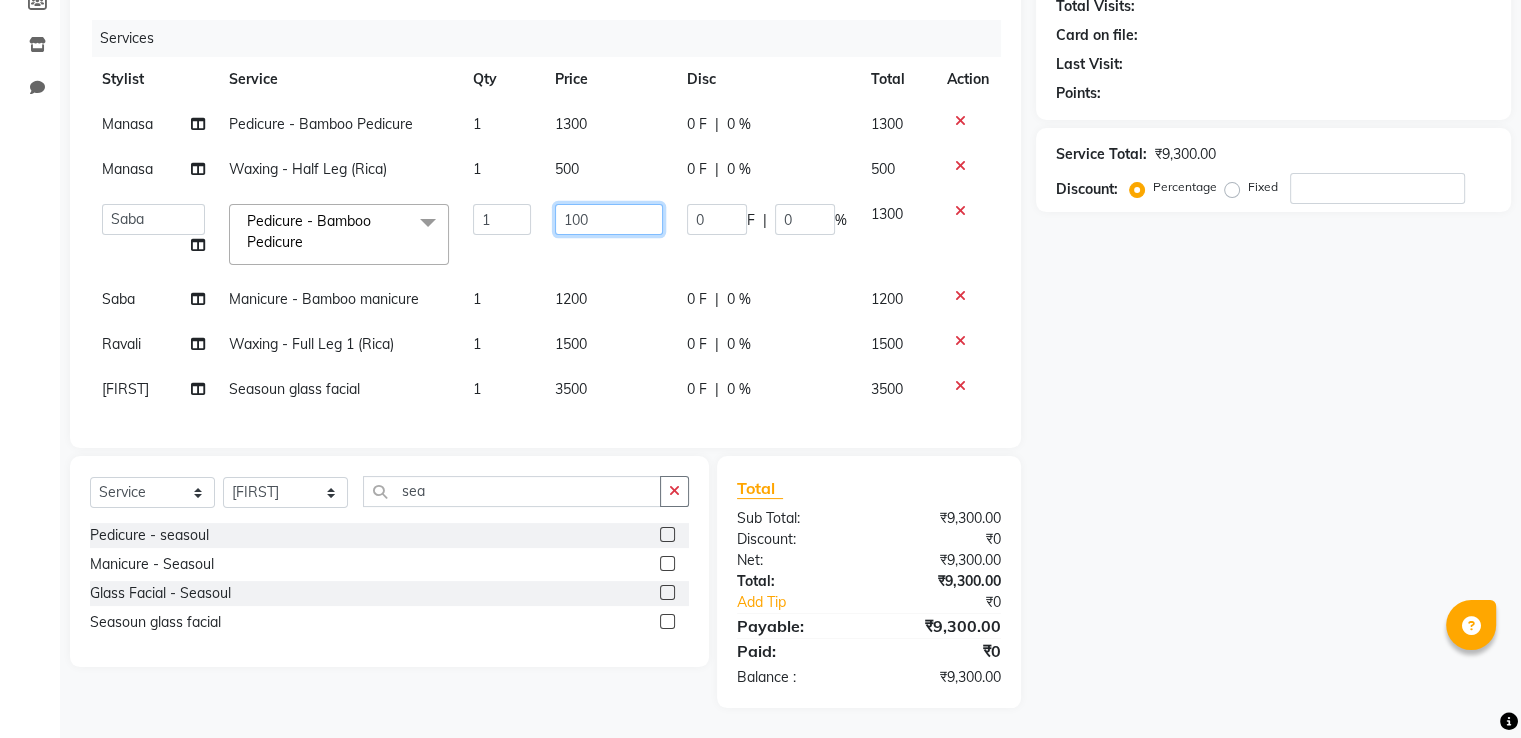 type on "1500" 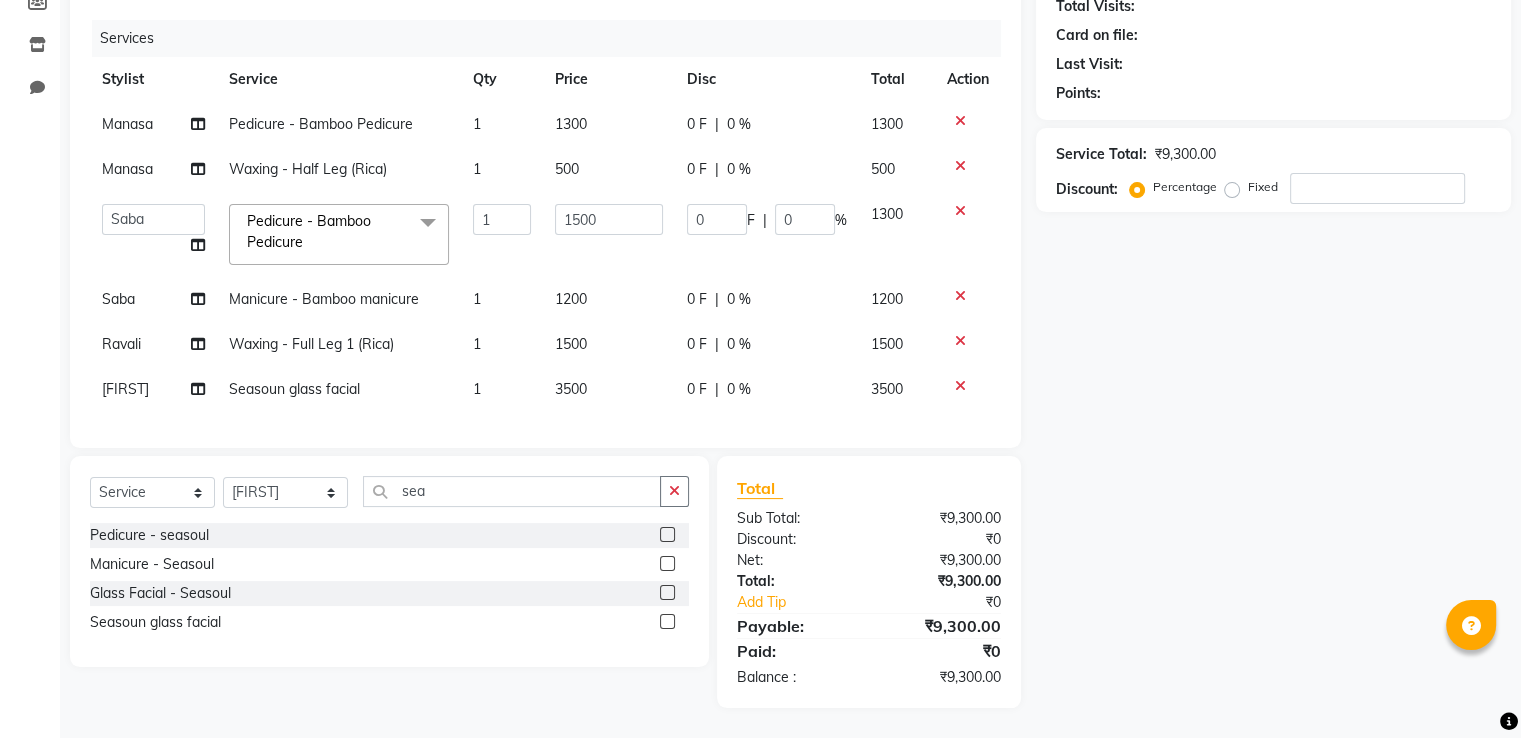 click on "1500" 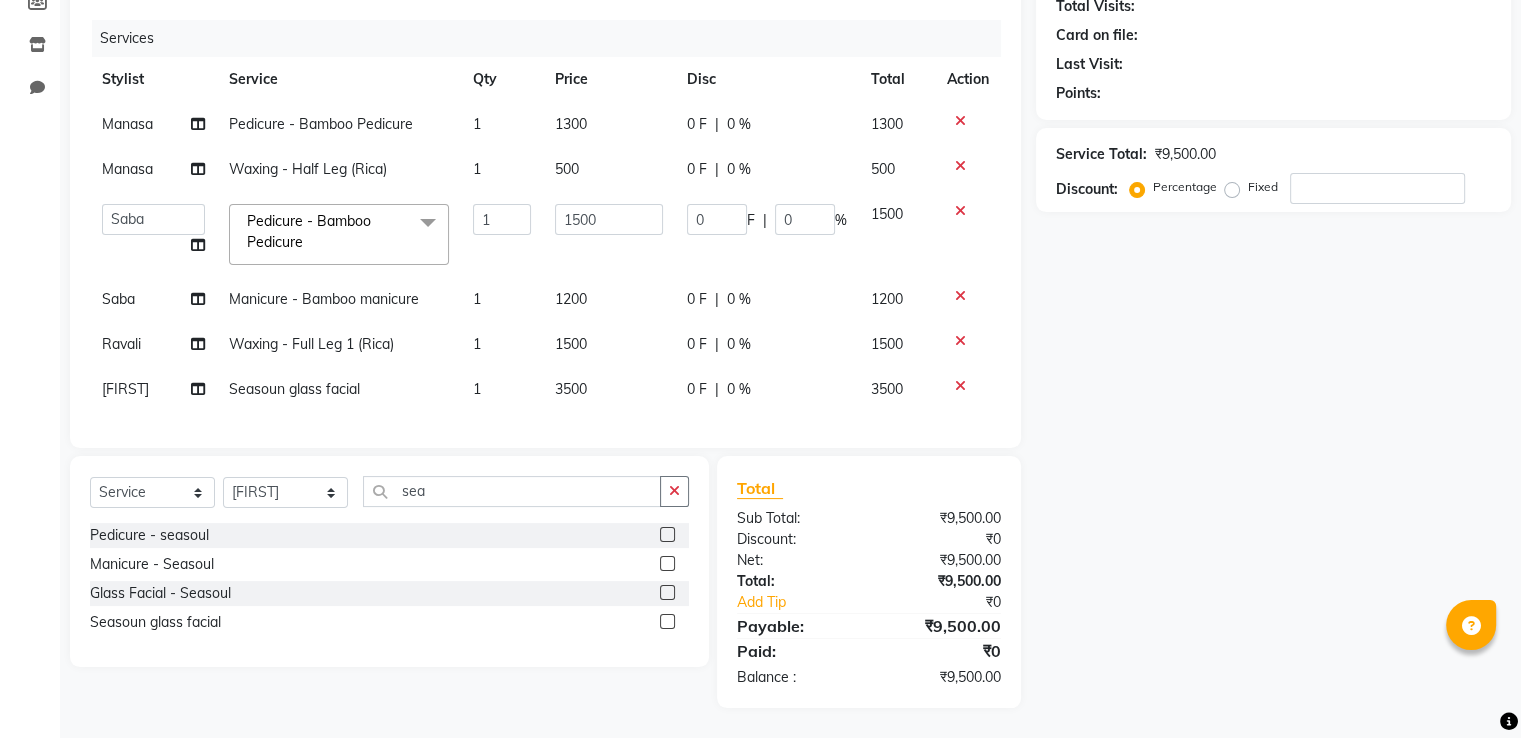 scroll, scrollTop: 228, scrollLeft: 0, axis: vertical 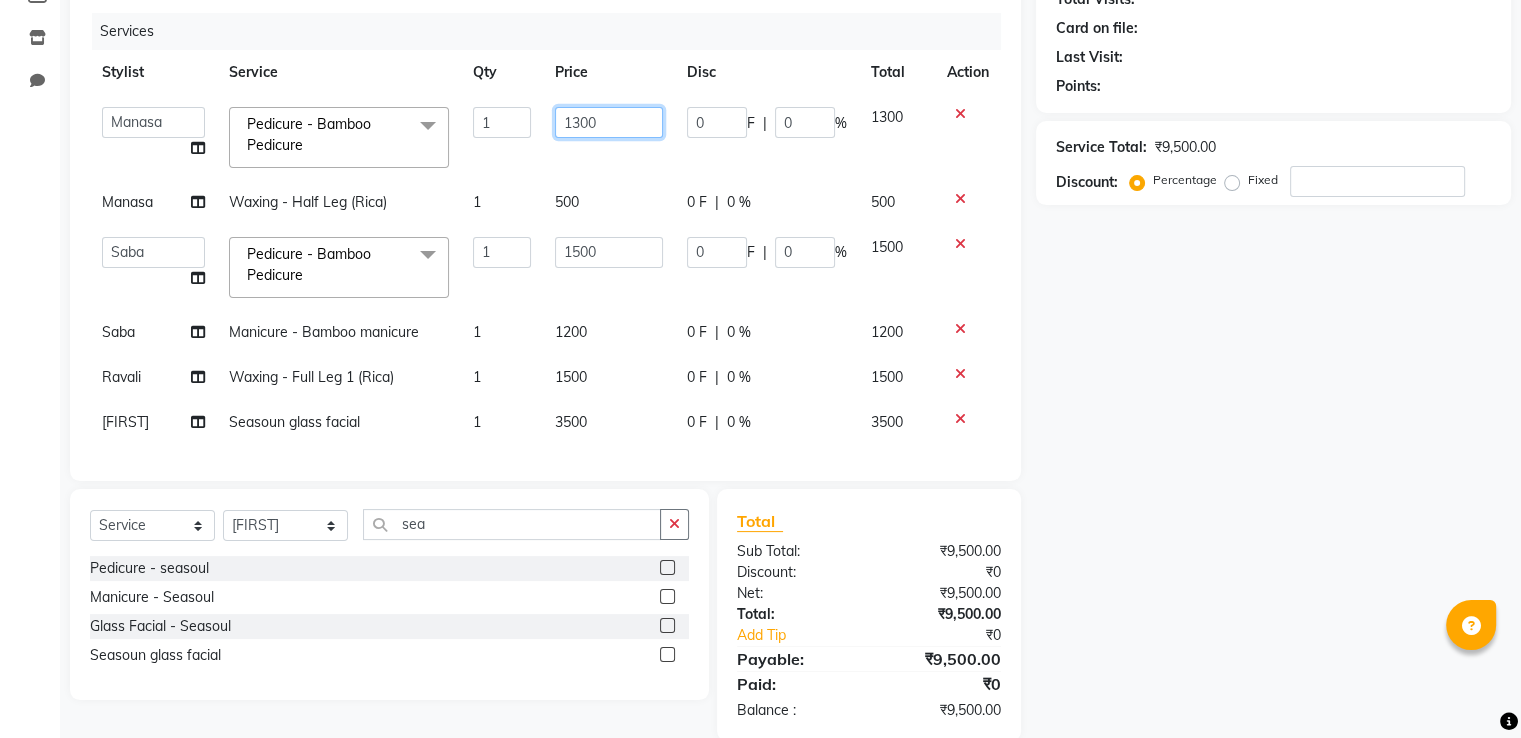 click on "1300" 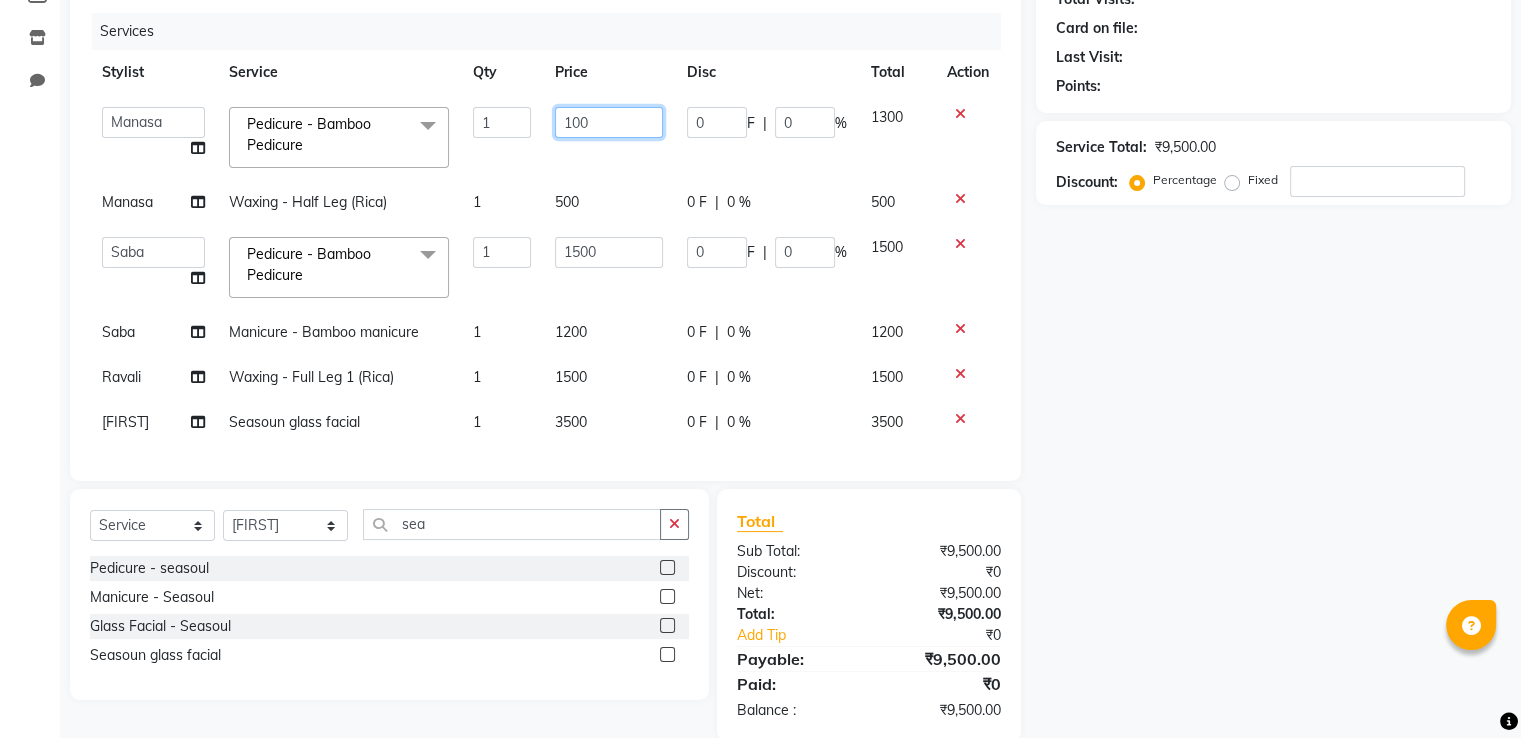 type on "1500" 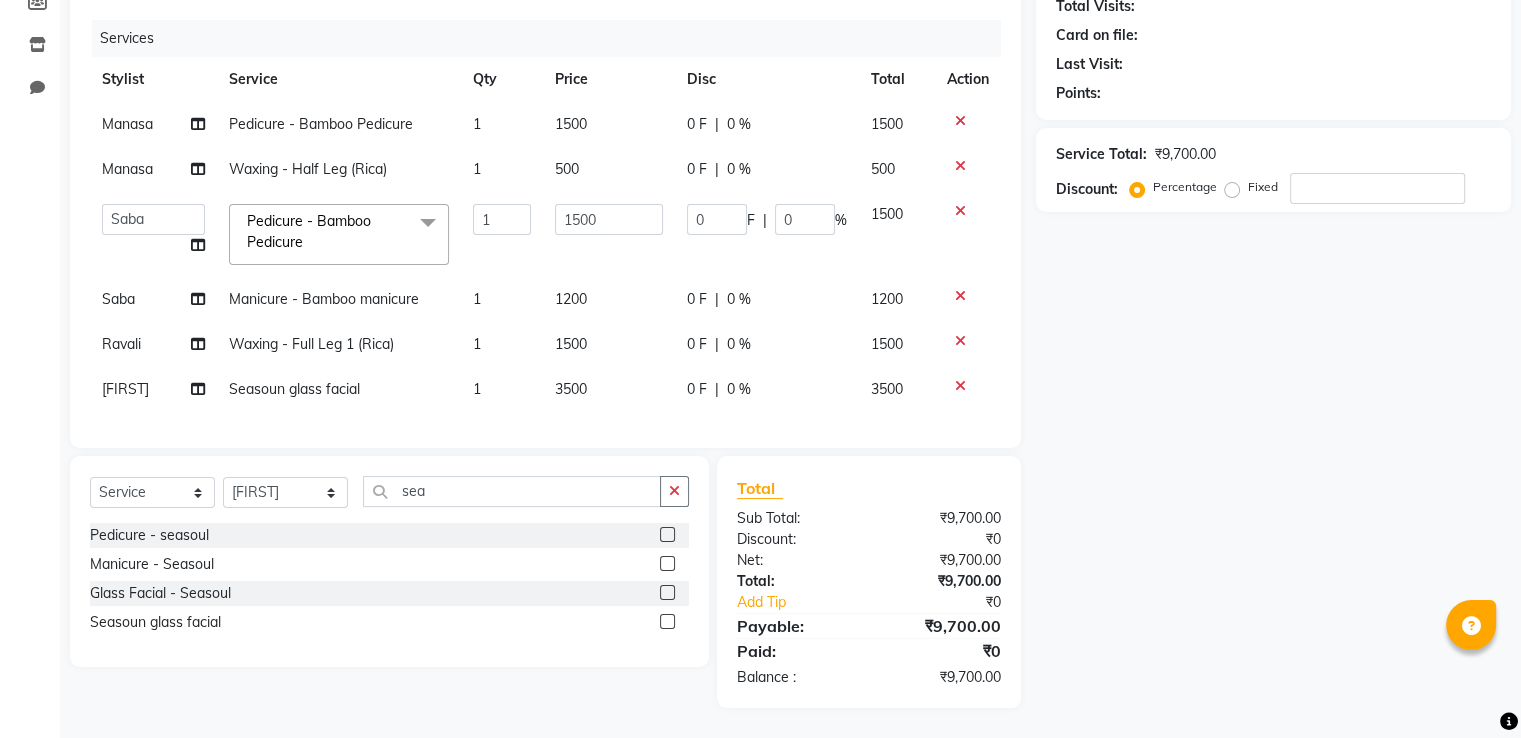 click on "Manasa Pedicure - Bamboo Pedicure 1 1300 0 F | 0 % 1300 Manasa Waxing - Half Leg (Rica) 1 500 0 F | 0 % 500 Manasa Ravali Receptionist Renuka Saba saif Soumya J Zeenath Pedicure - Bamboo Pedicure x Threading - Eyebrows Threading - Upper Lip Threading - Lower Lip Threading - Chin Threading - Side Threading - Face Threading - Forehead Waxing - Underarms (Regular) Waxing - Half Arms (Regular) Waxing - Half Leg (Regular) Waxing - Full Leg (Regular) Waxing - Tummy (Regular) Waxing - Full Body (Regular) Waxing - Back (Regular) Waxing - Upper Lip (Regular) Waxing - Chin (Regular) Waxing - Full Back (Regular) Waxing - Foot (Regular) Waxing - Full Face (Regular) Waxing - Arms (Rica) Waxing - Full Leg 1 (Rica) Waxing - Half Leg (Rica) Waxing - Full Leg 2 (Rica) Waxing - Back (Rica) Waxing - Tummy (Rica) Waxing - Arms (Chocolate) Waxing - Full Leg 1 (Chocolate) Waxing - Half Leg (Chocolate) Waxing - Full Leg 2 (Chocolate) Waxing - Back (Chocolate) Waxing - Tummy (Chocolate) Waxing - Arms (White Wax) 1" 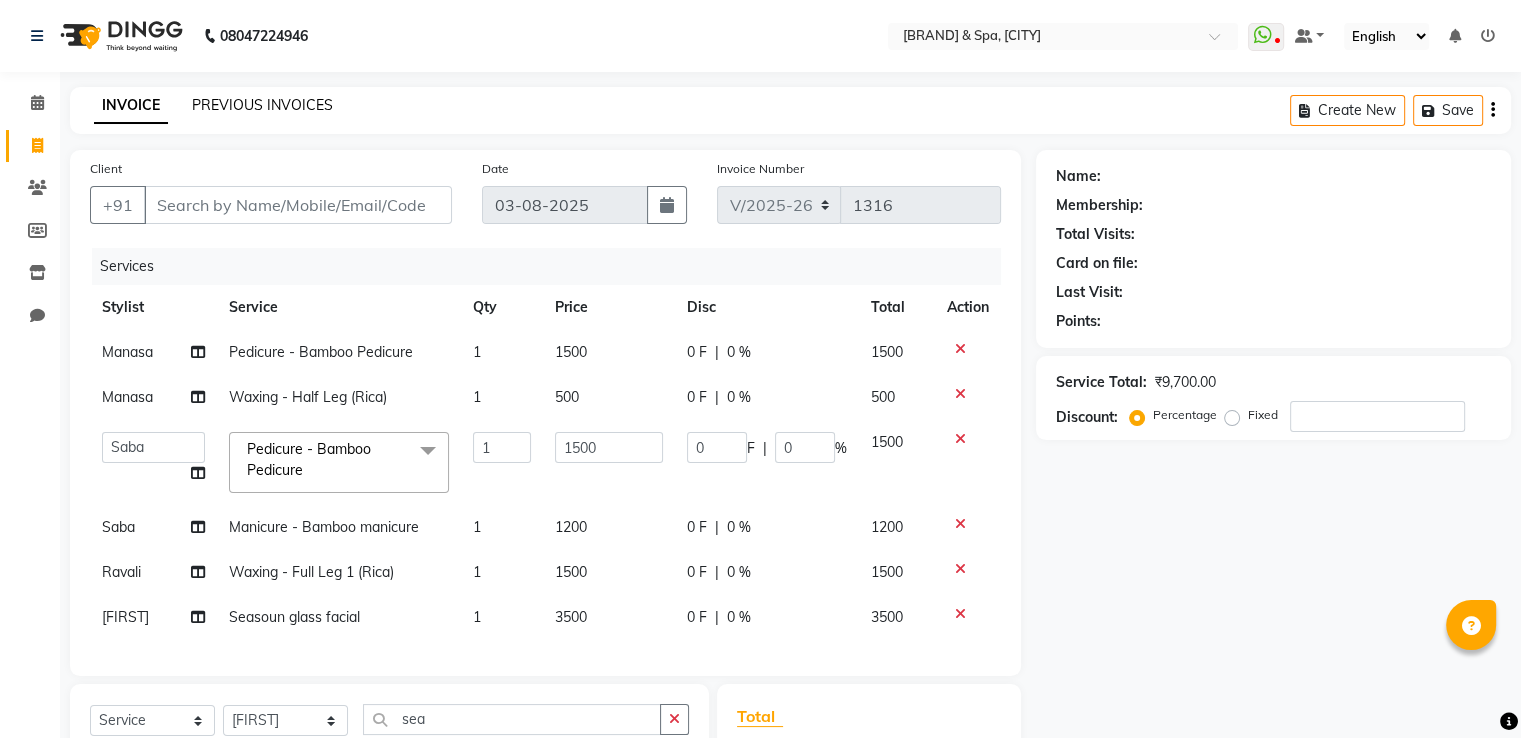 click on "PREVIOUS INVOICES" 